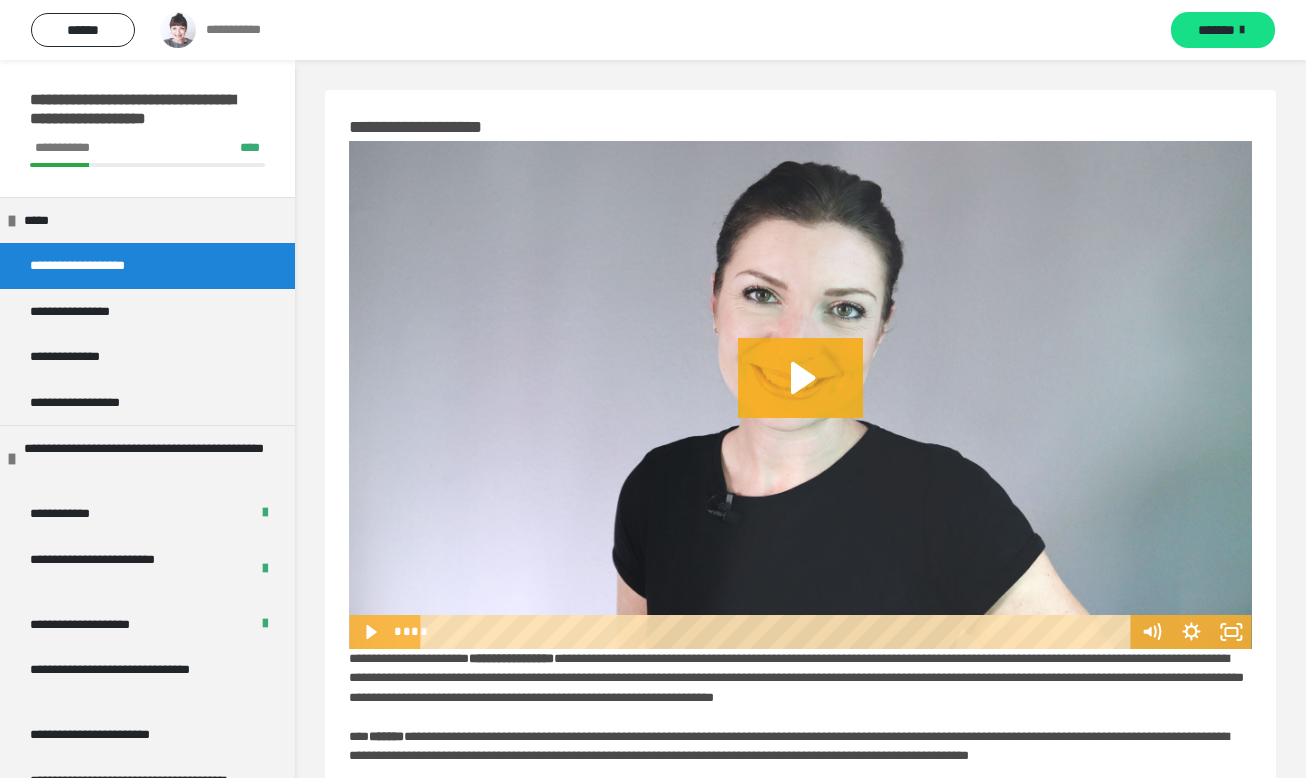scroll, scrollTop: 0, scrollLeft: 0, axis: both 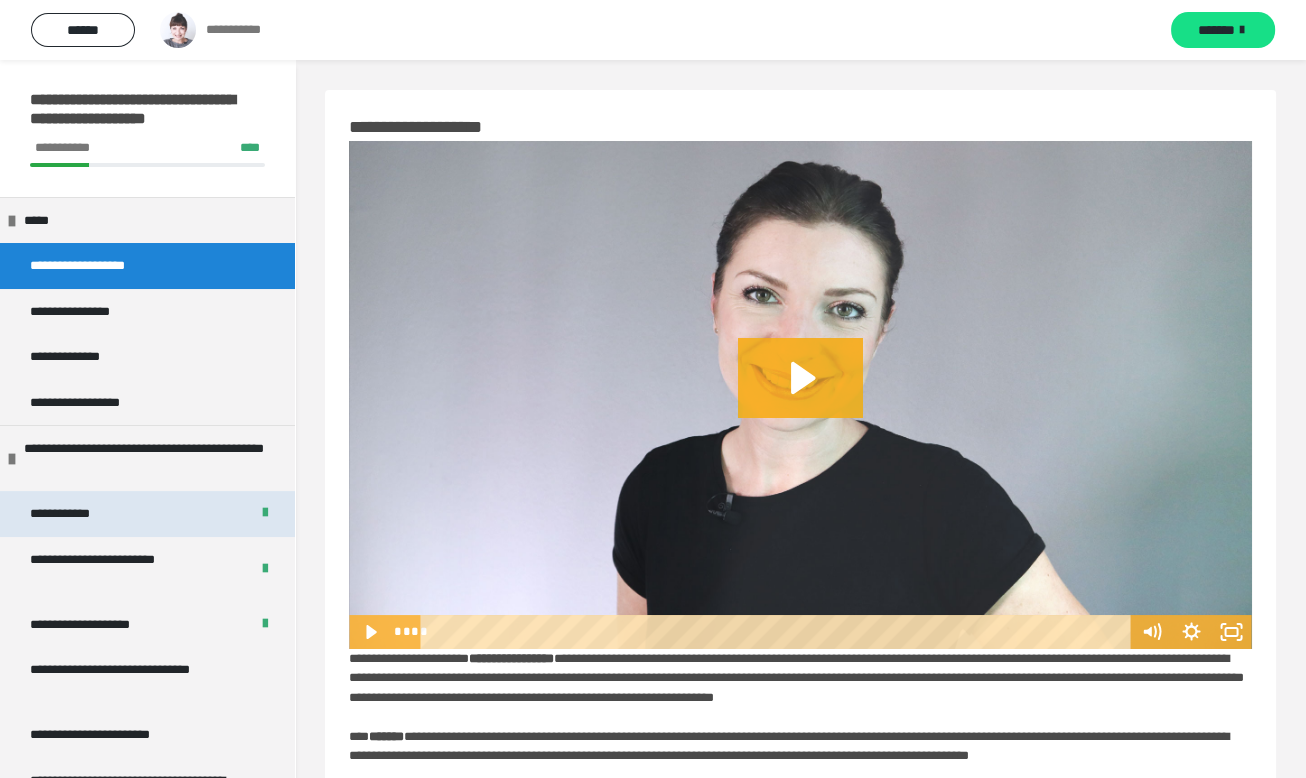 click on "**********" at bounding box center [73, 514] 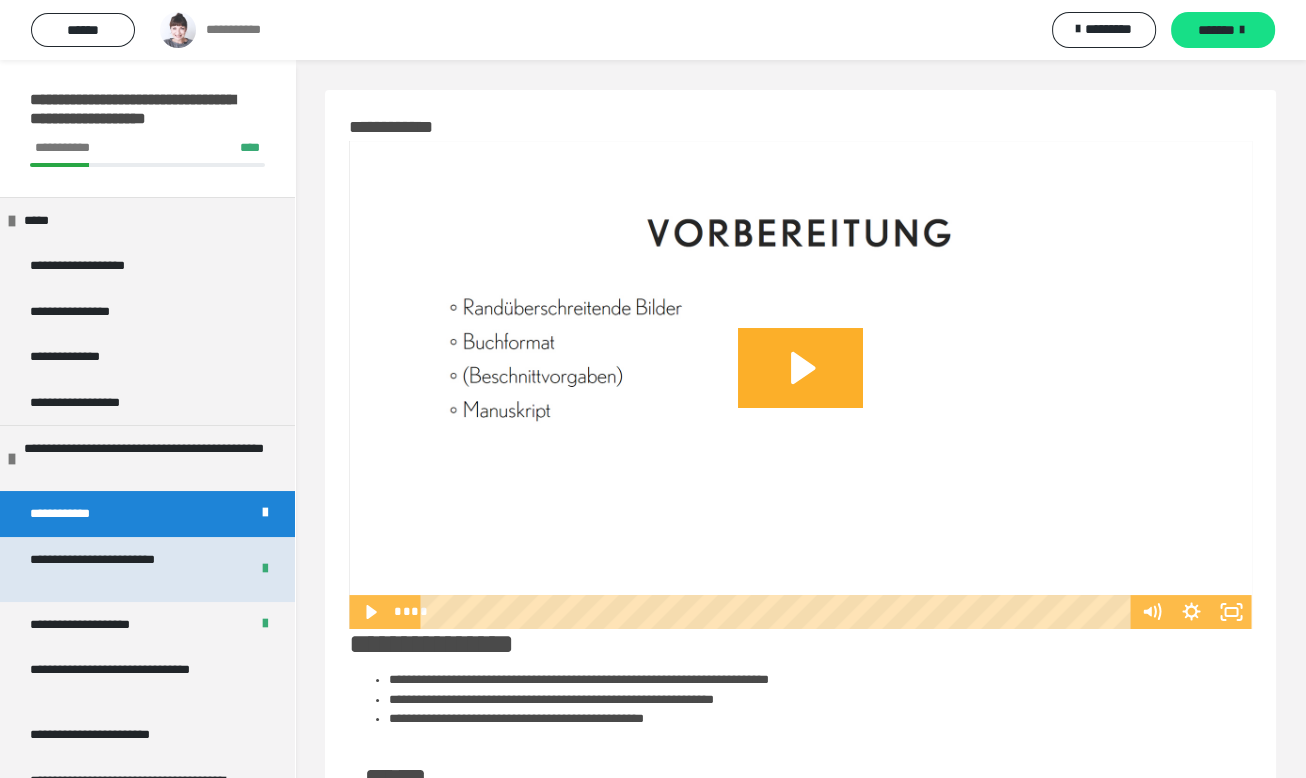 click on "**********" at bounding box center [124, 569] 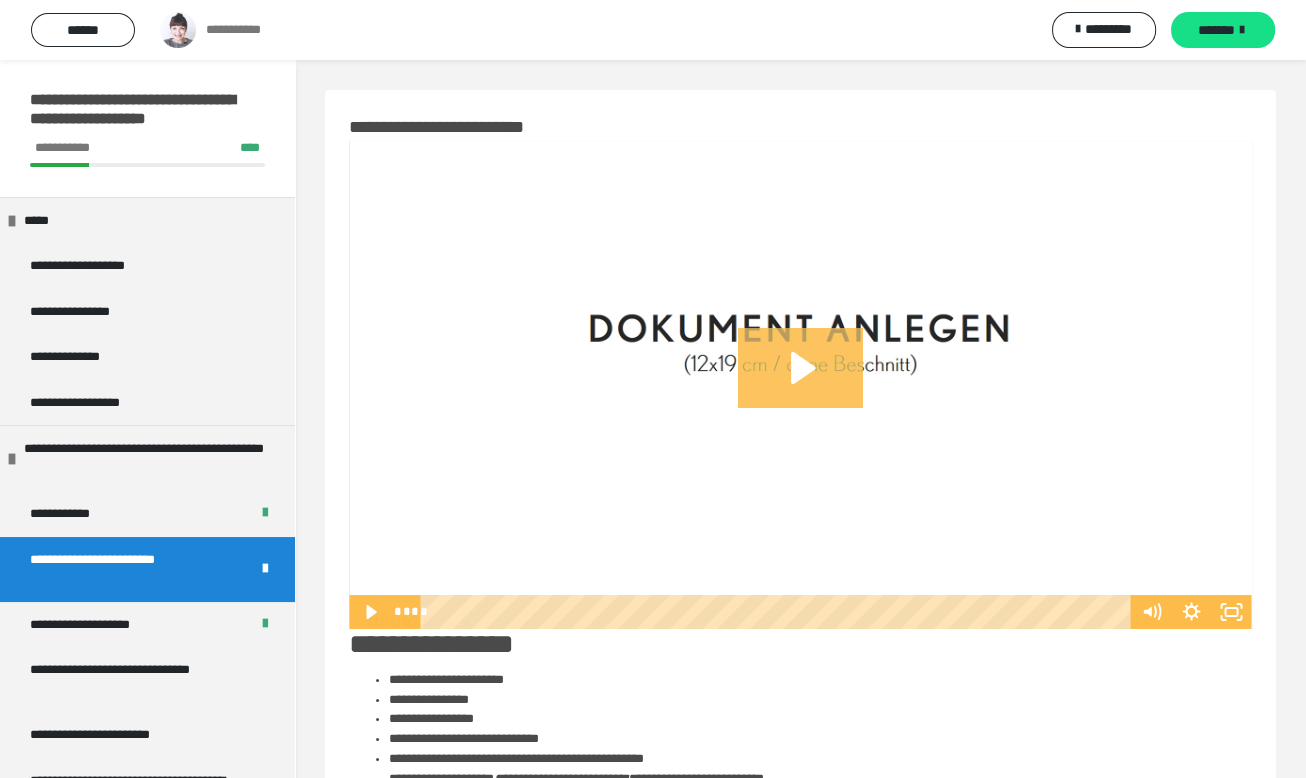 click 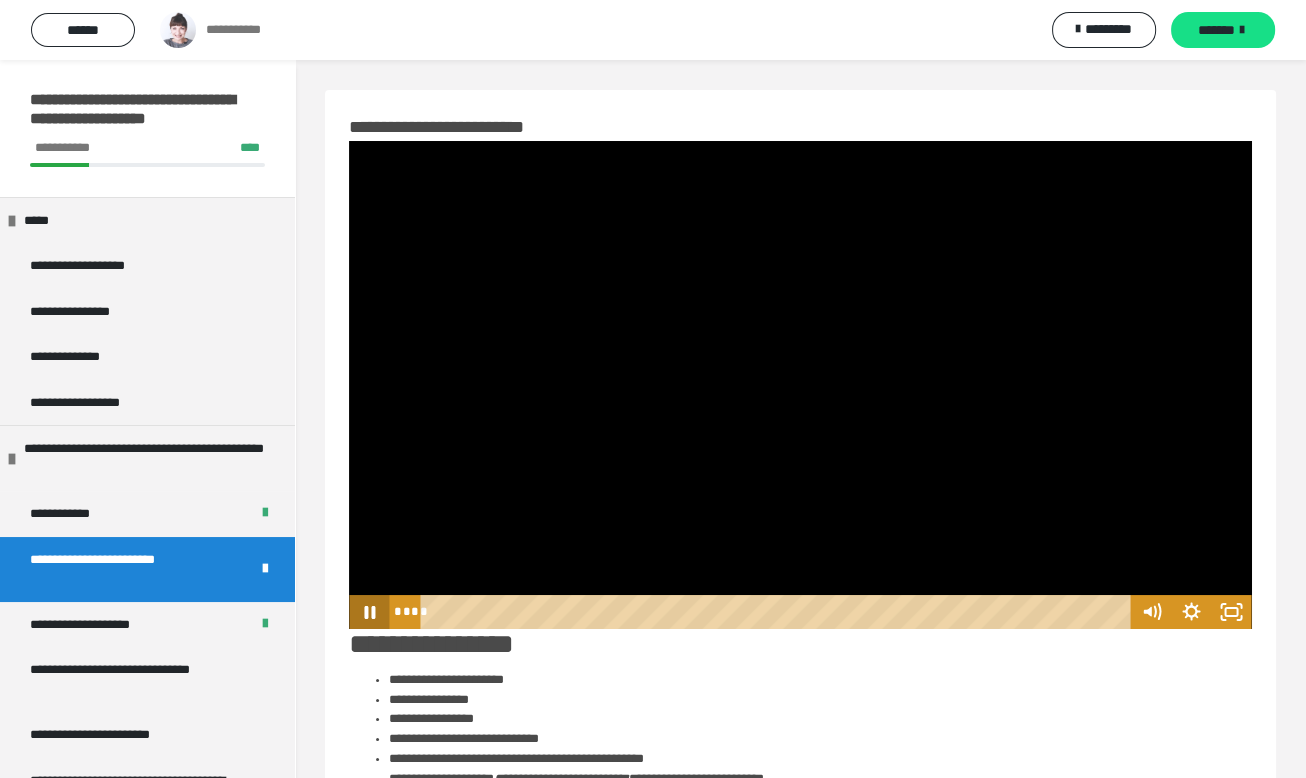 click 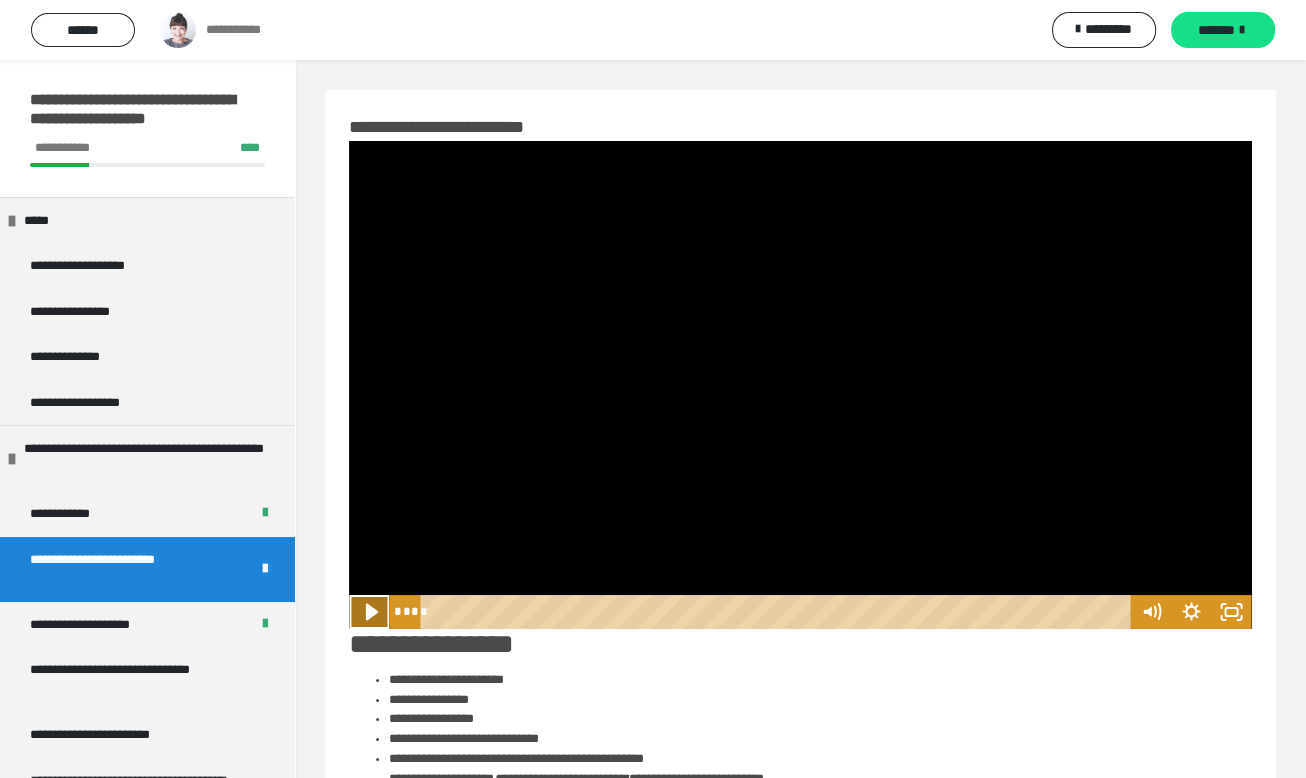 click 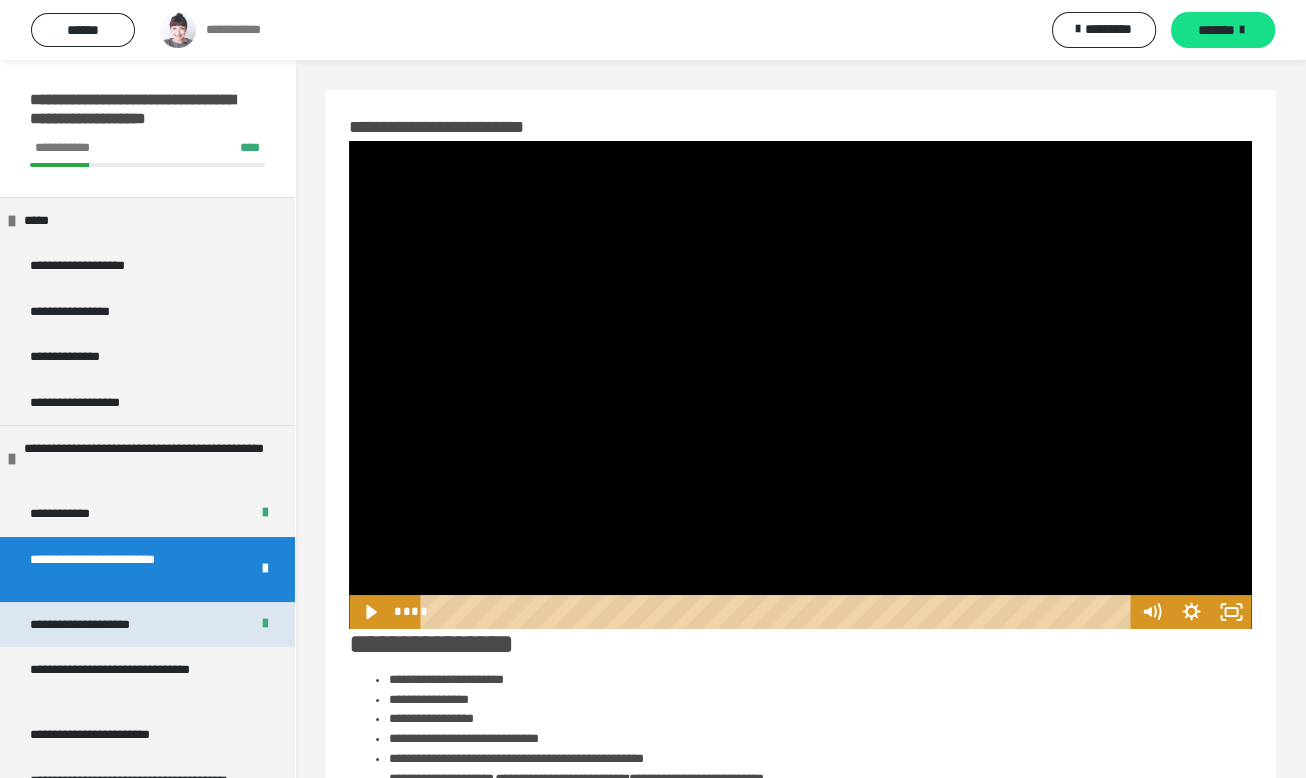 click on "**********" at bounding box center (101, 625) 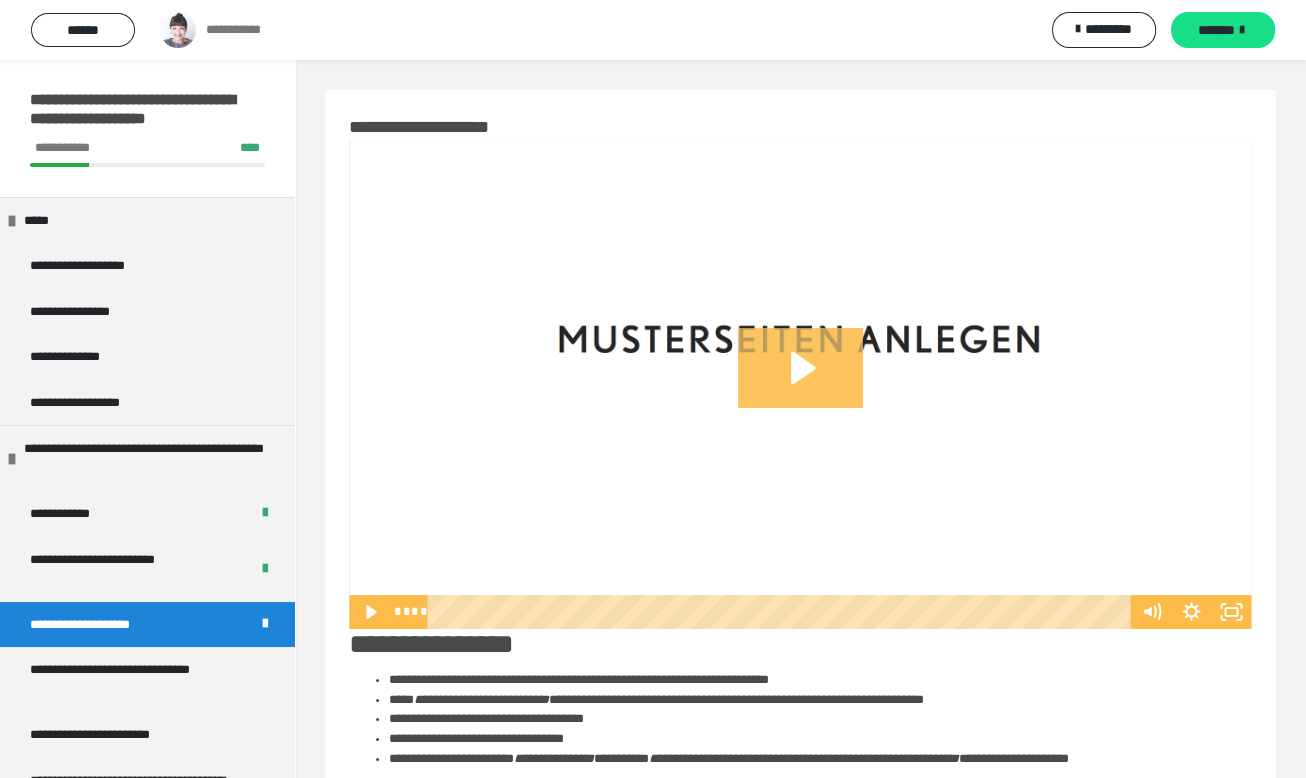 click 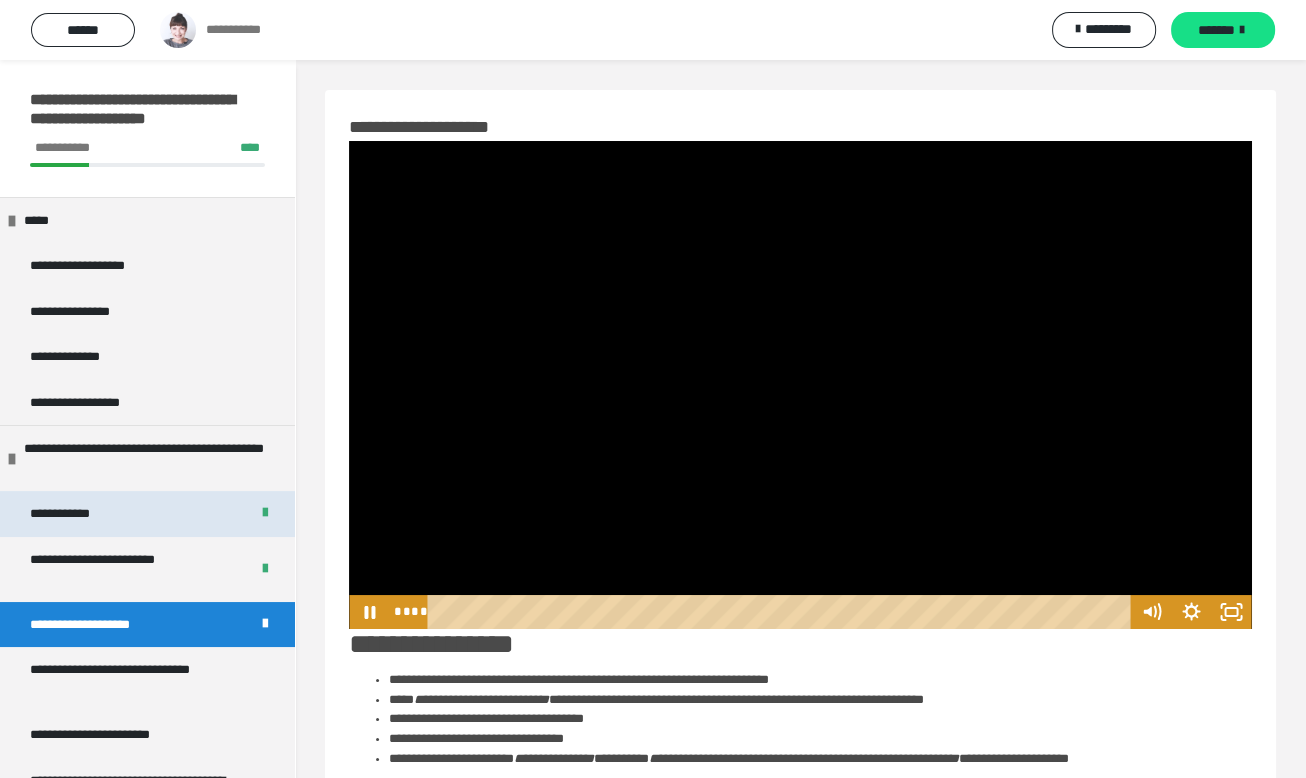 click on "**********" at bounding box center [147, 514] 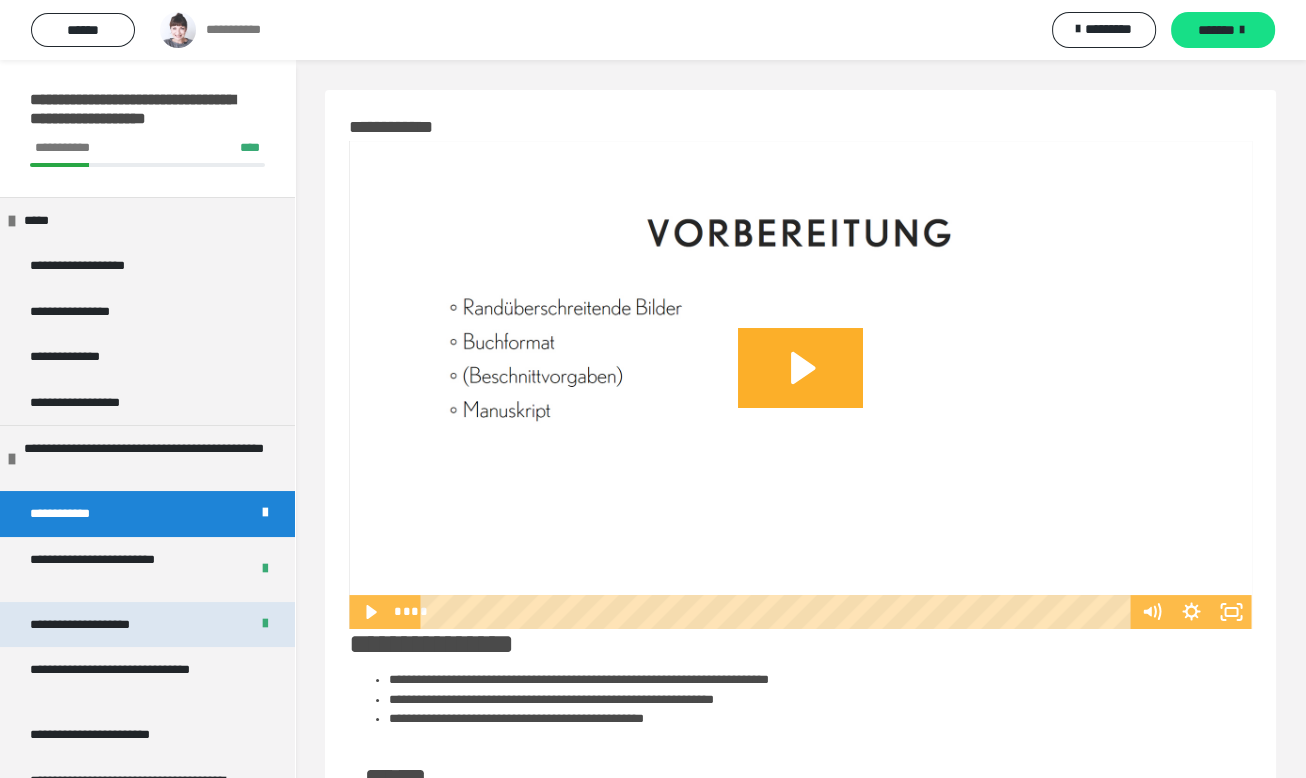 click on "**********" at bounding box center (101, 625) 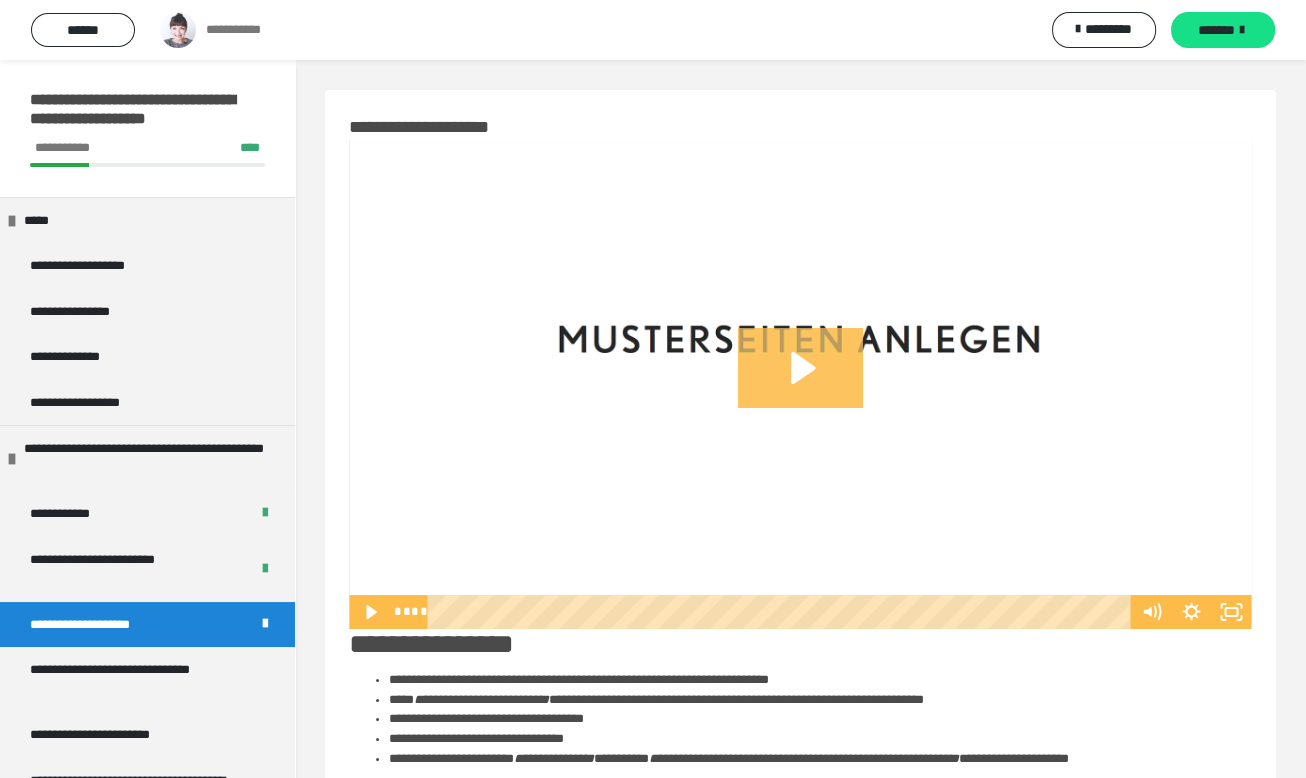 click 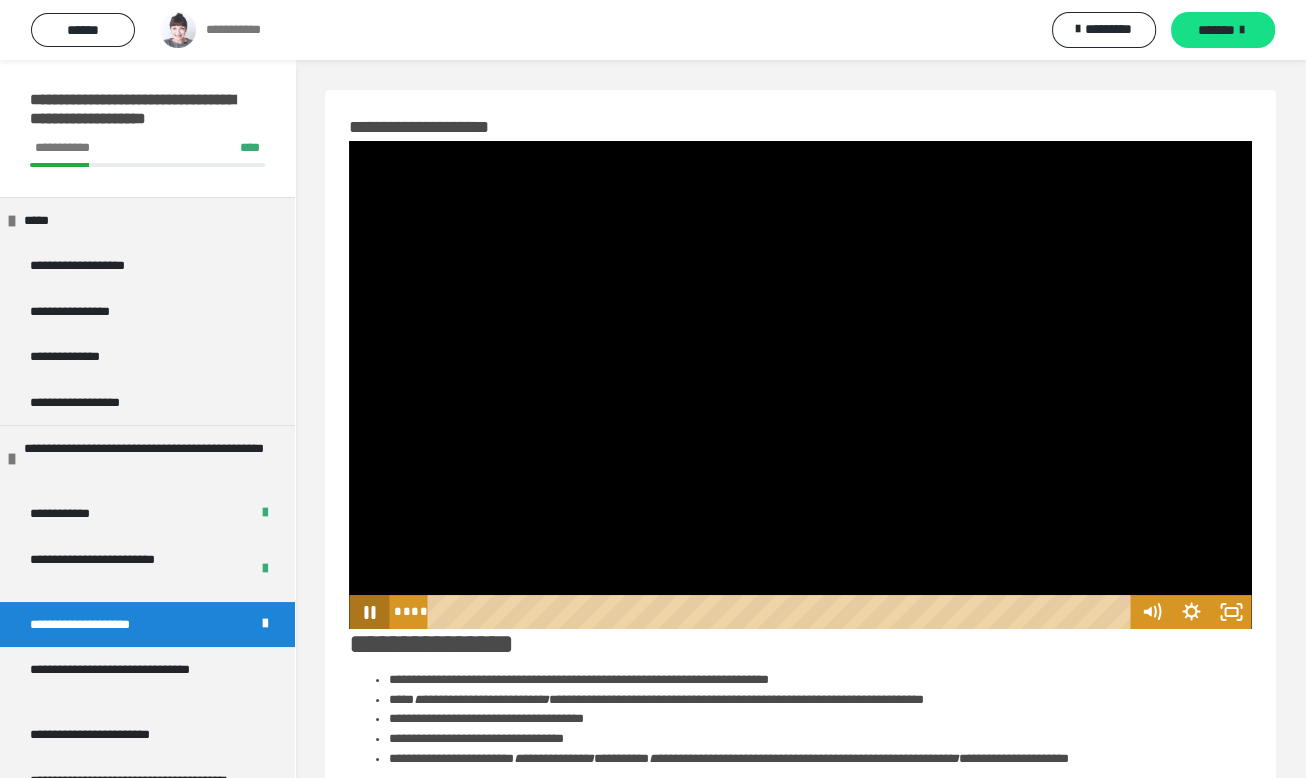 click 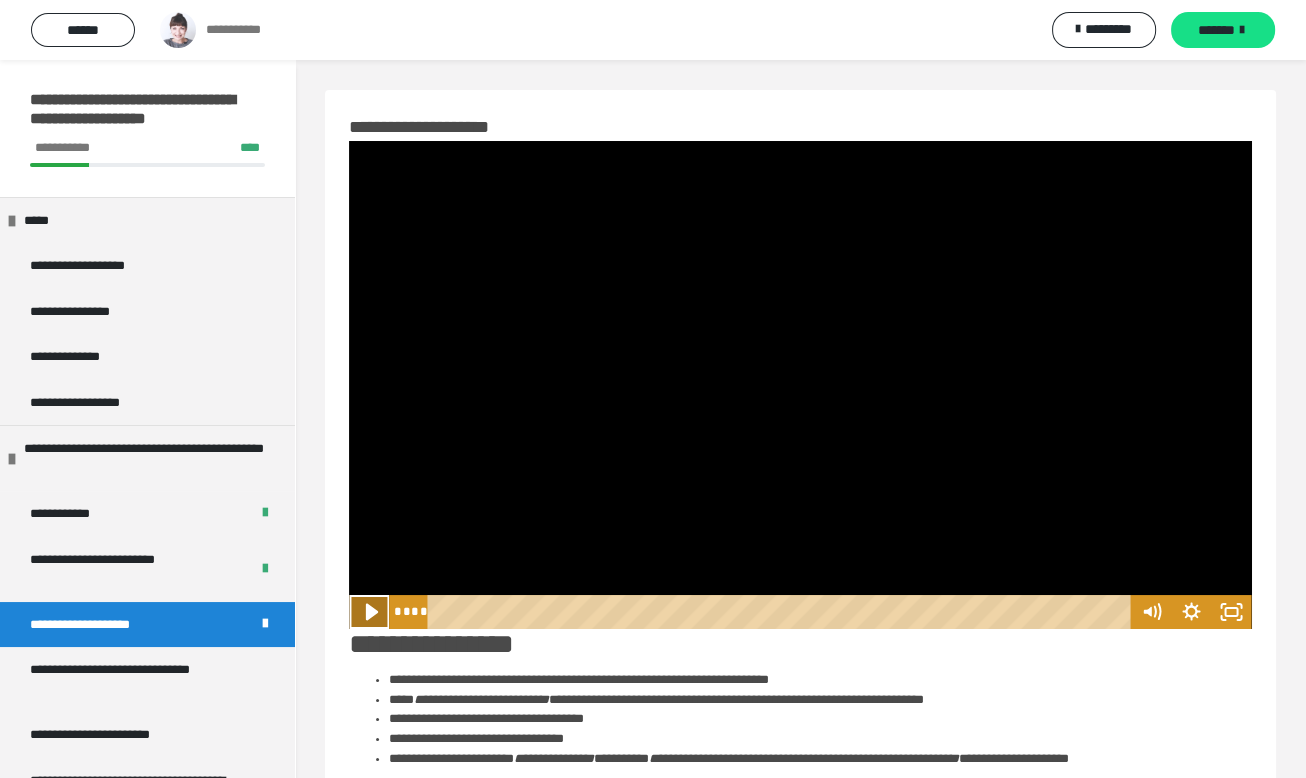 click 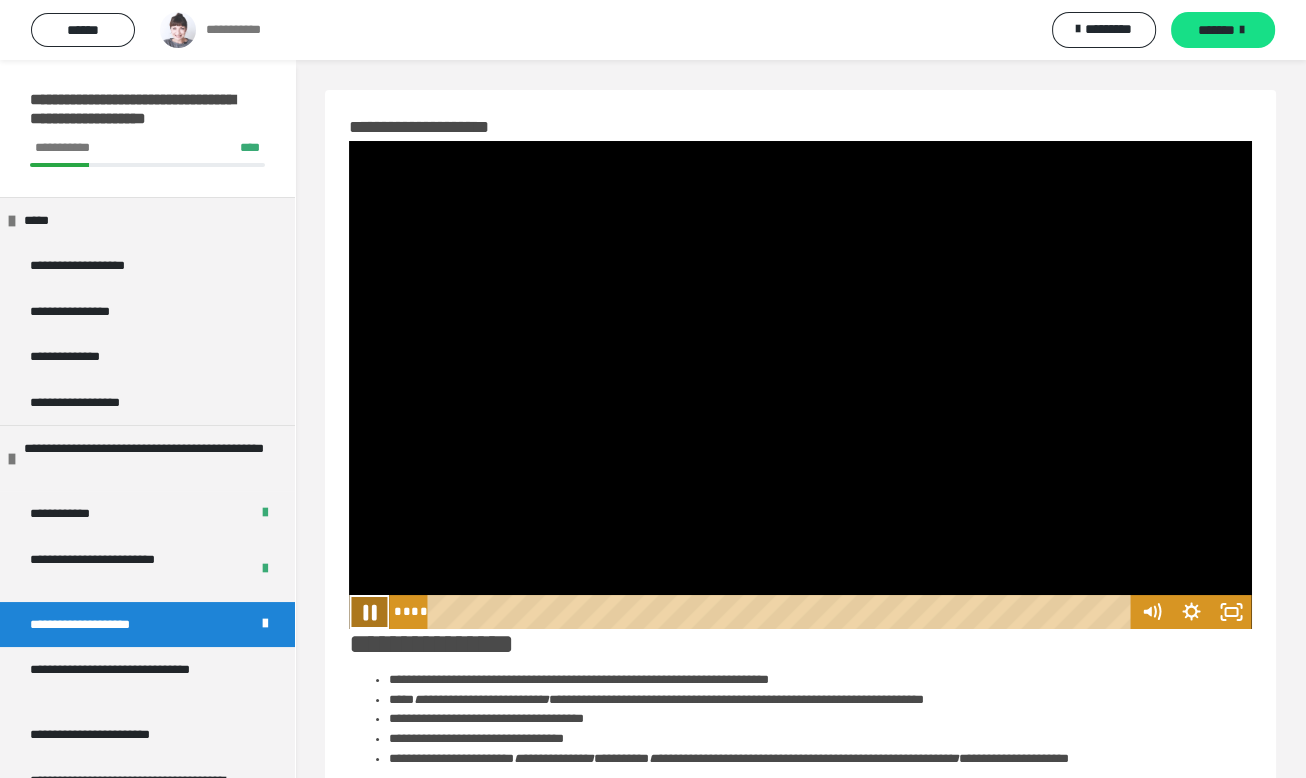 click 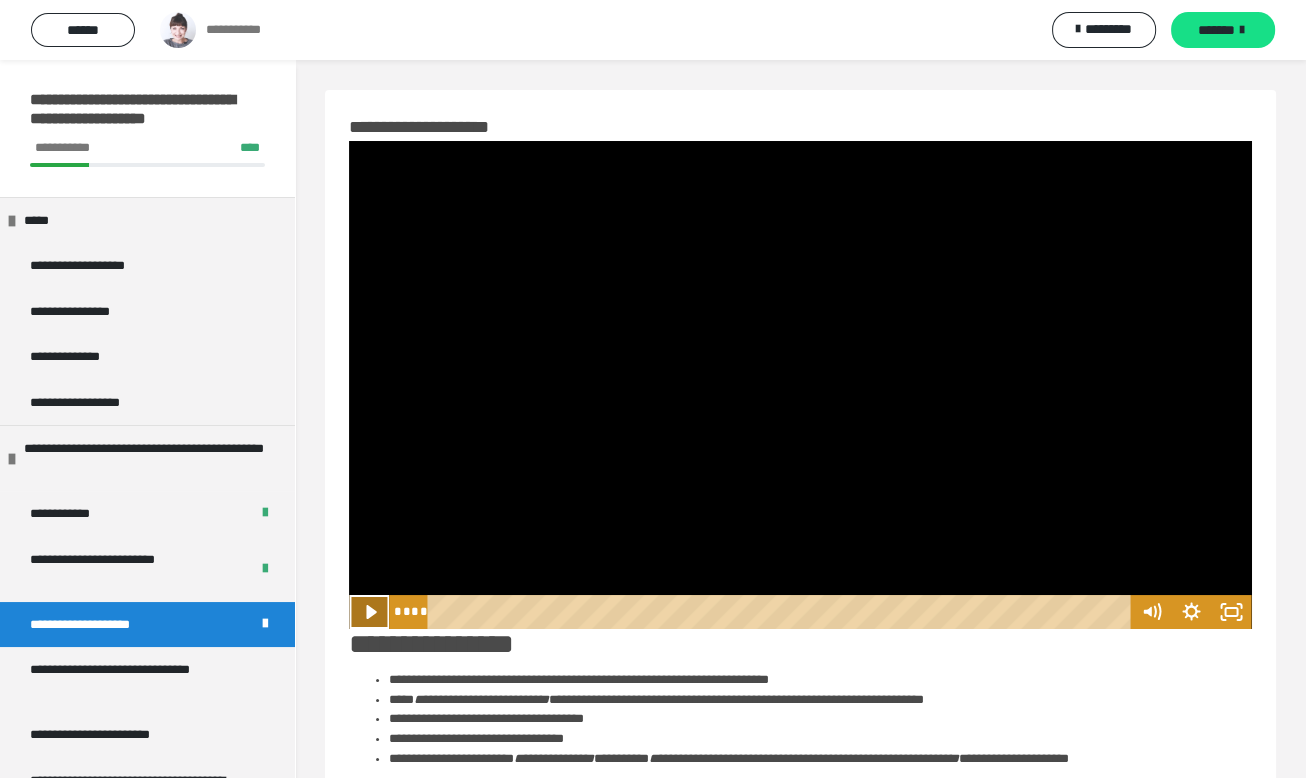 click 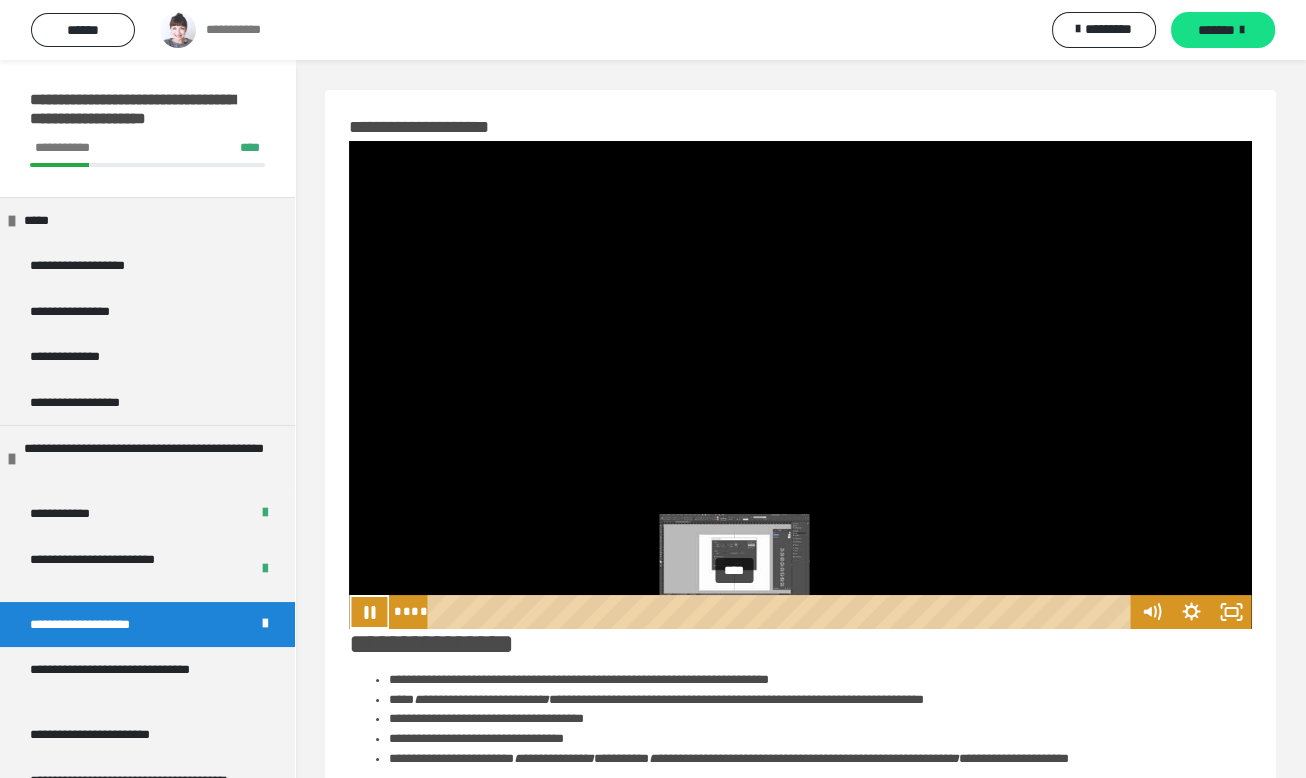 click on "****" at bounding box center [782, 612] 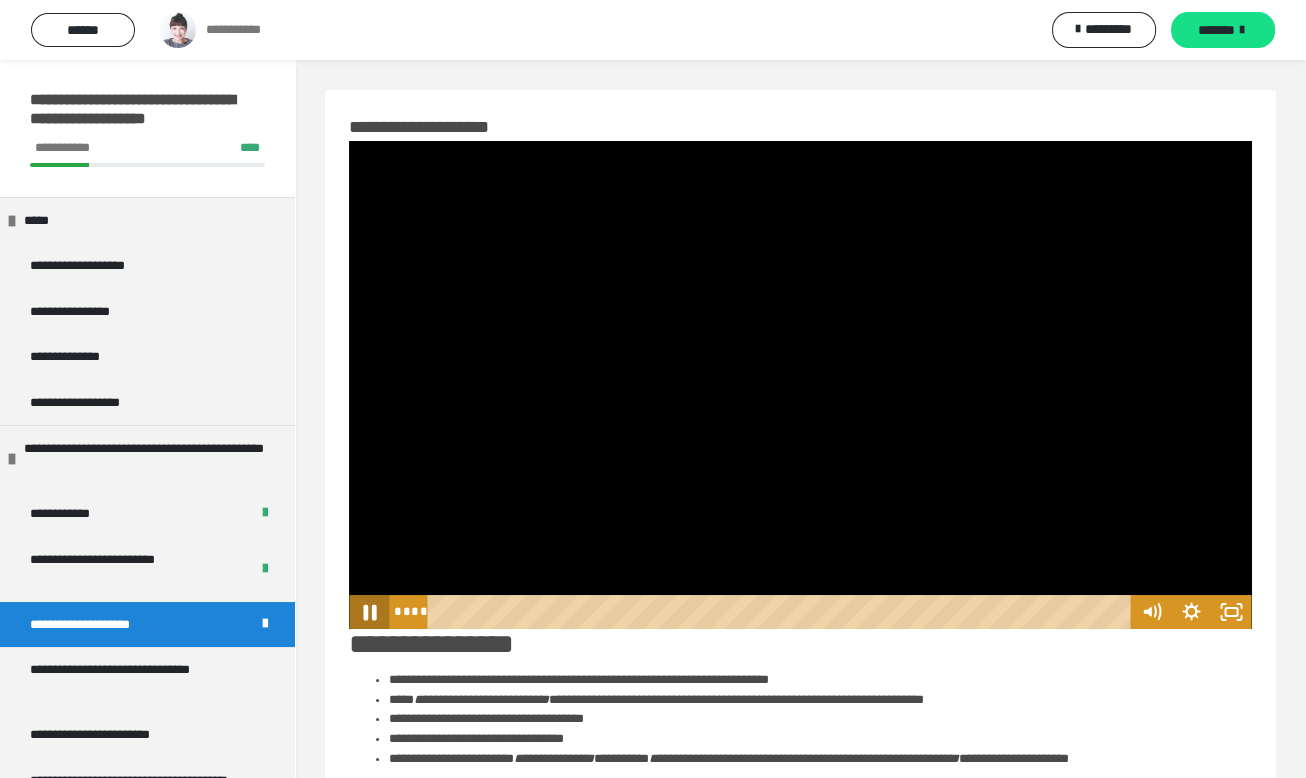 click 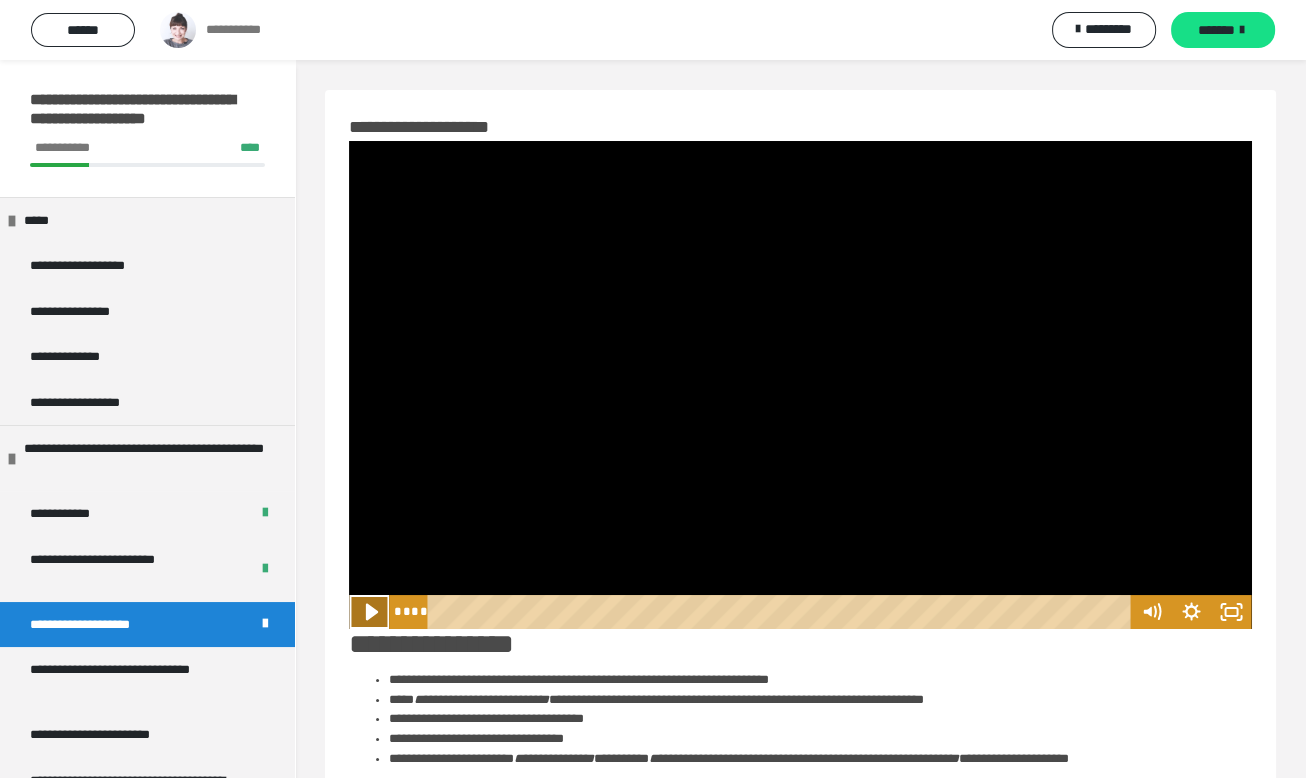 click 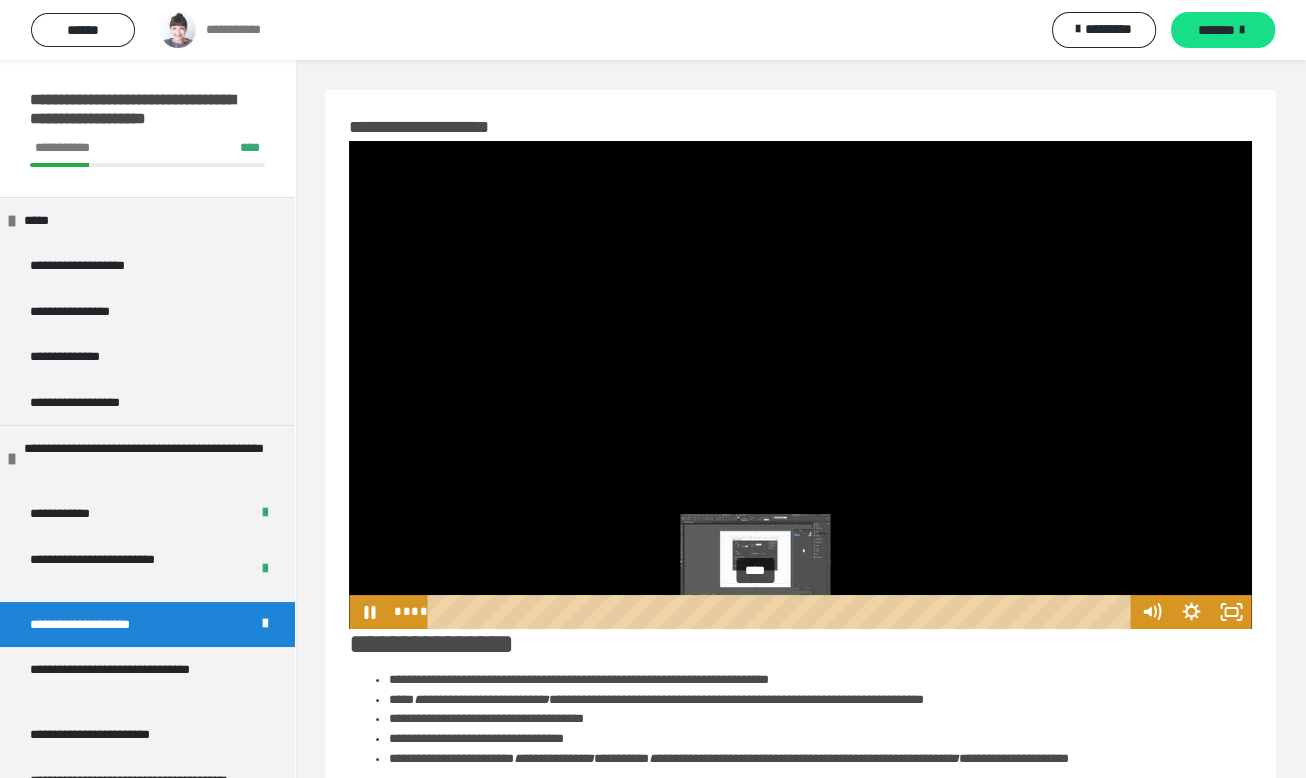 click on "****" at bounding box center (782, 612) 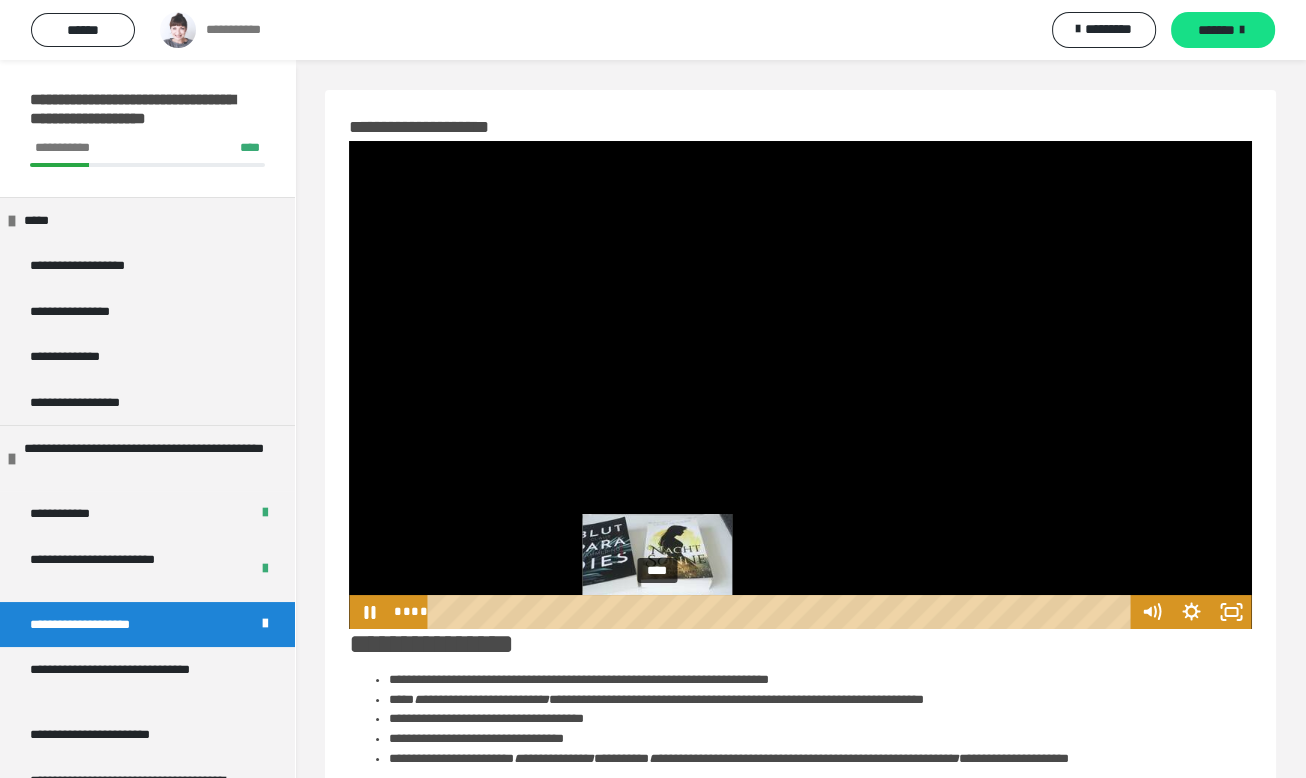 click on "****" at bounding box center (782, 612) 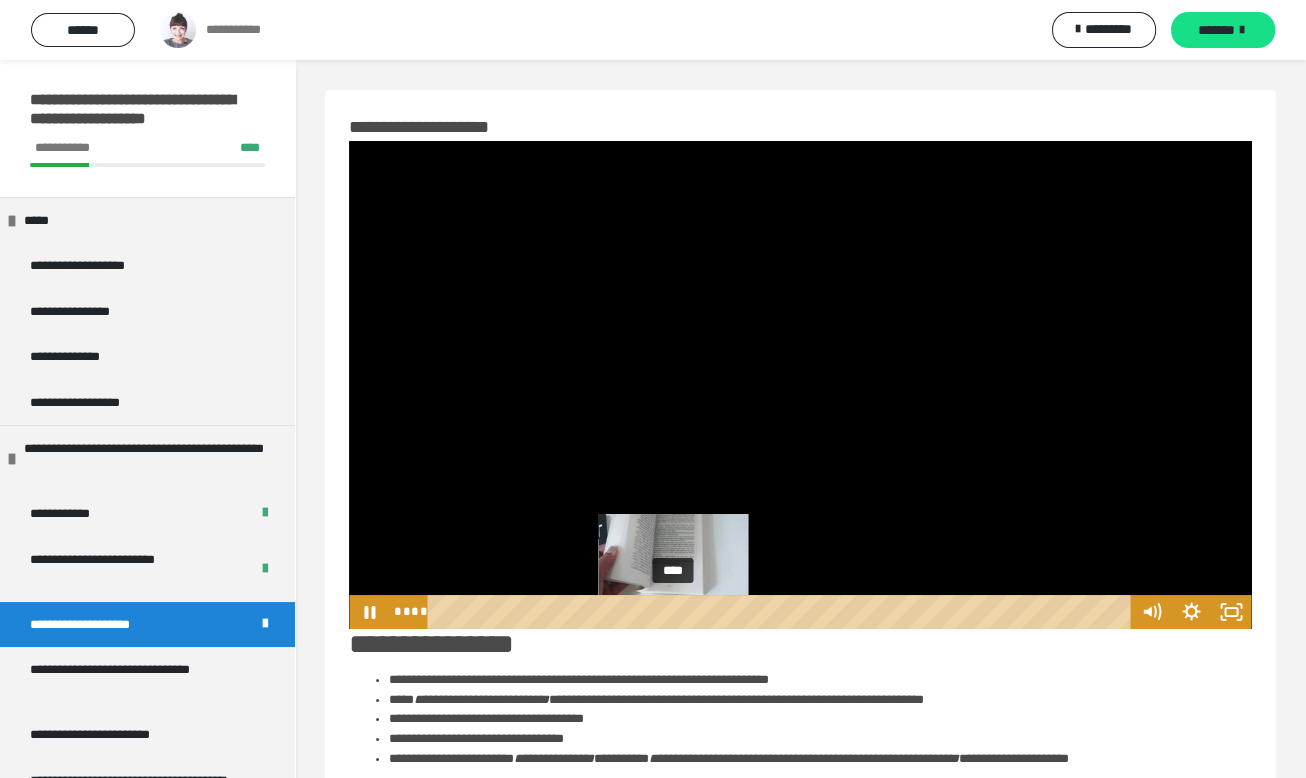 click on "****" at bounding box center (782, 612) 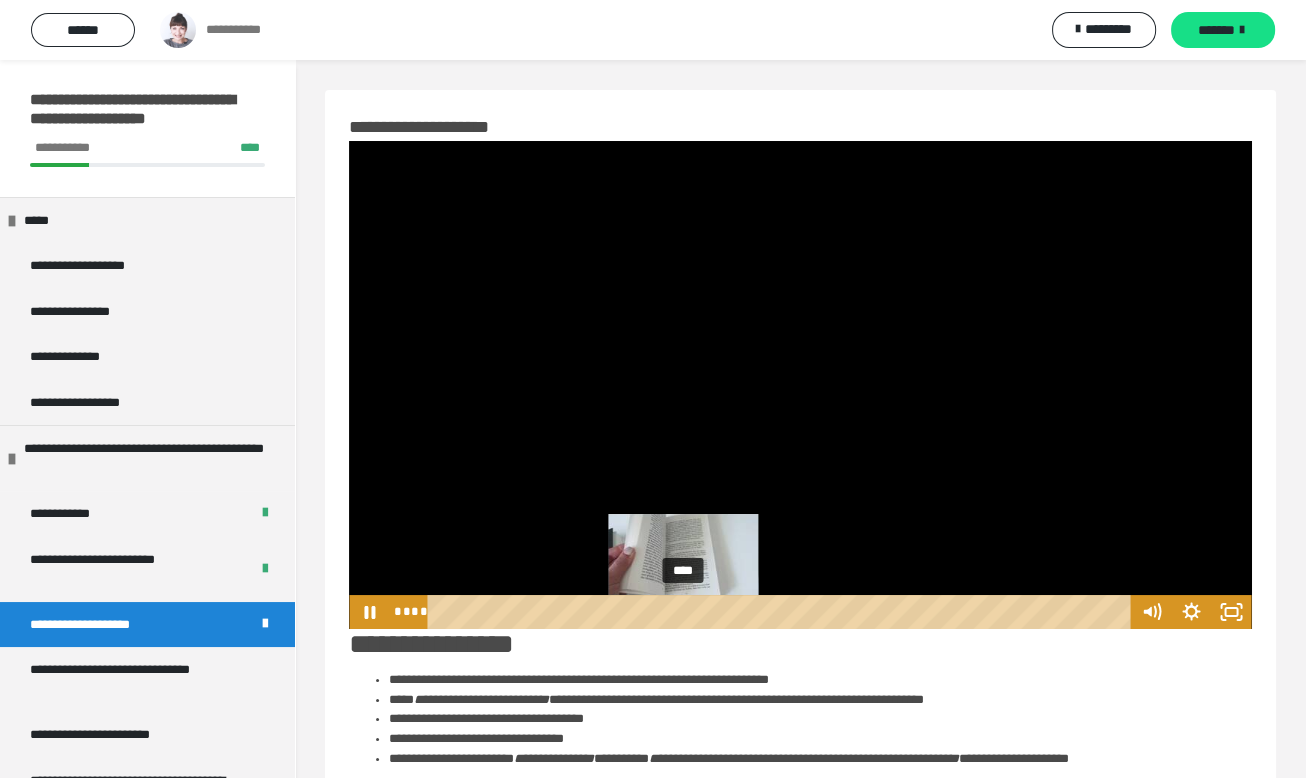 click on "****" at bounding box center (782, 612) 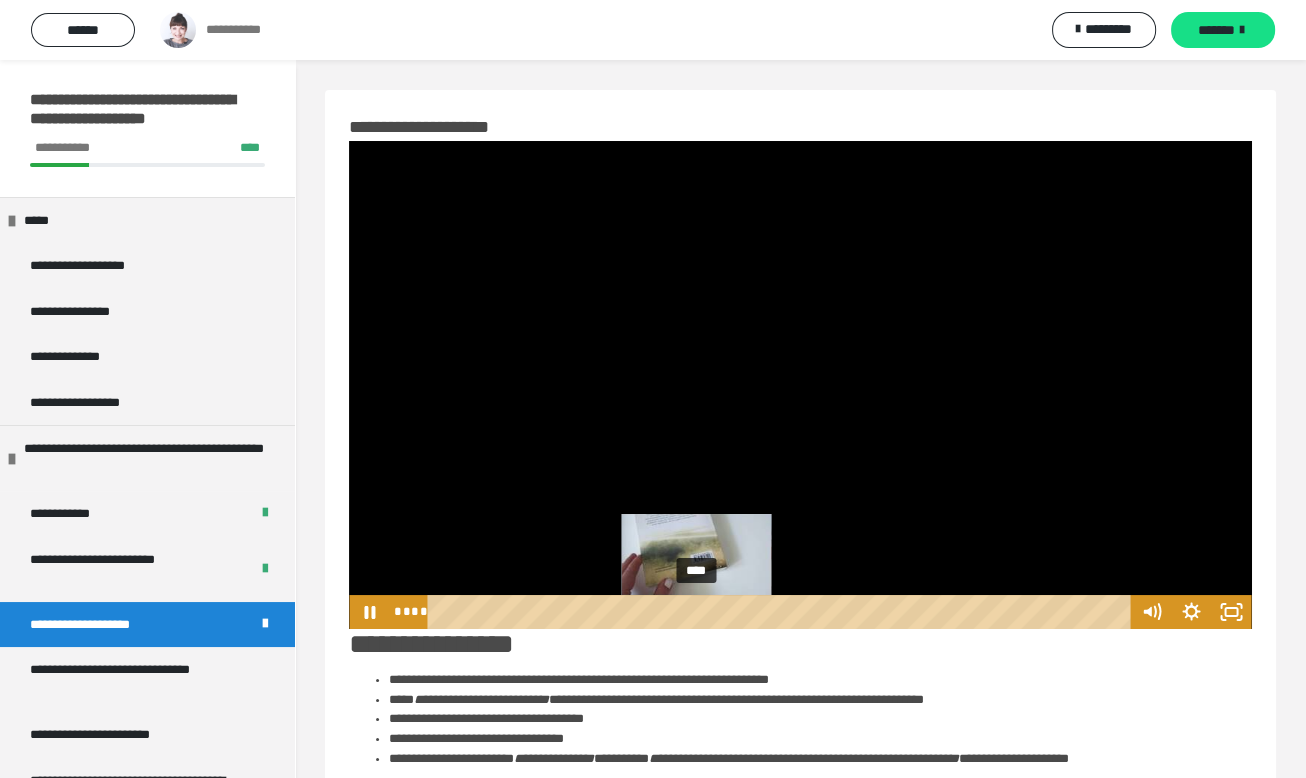 click on "****" at bounding box center (782, 612) 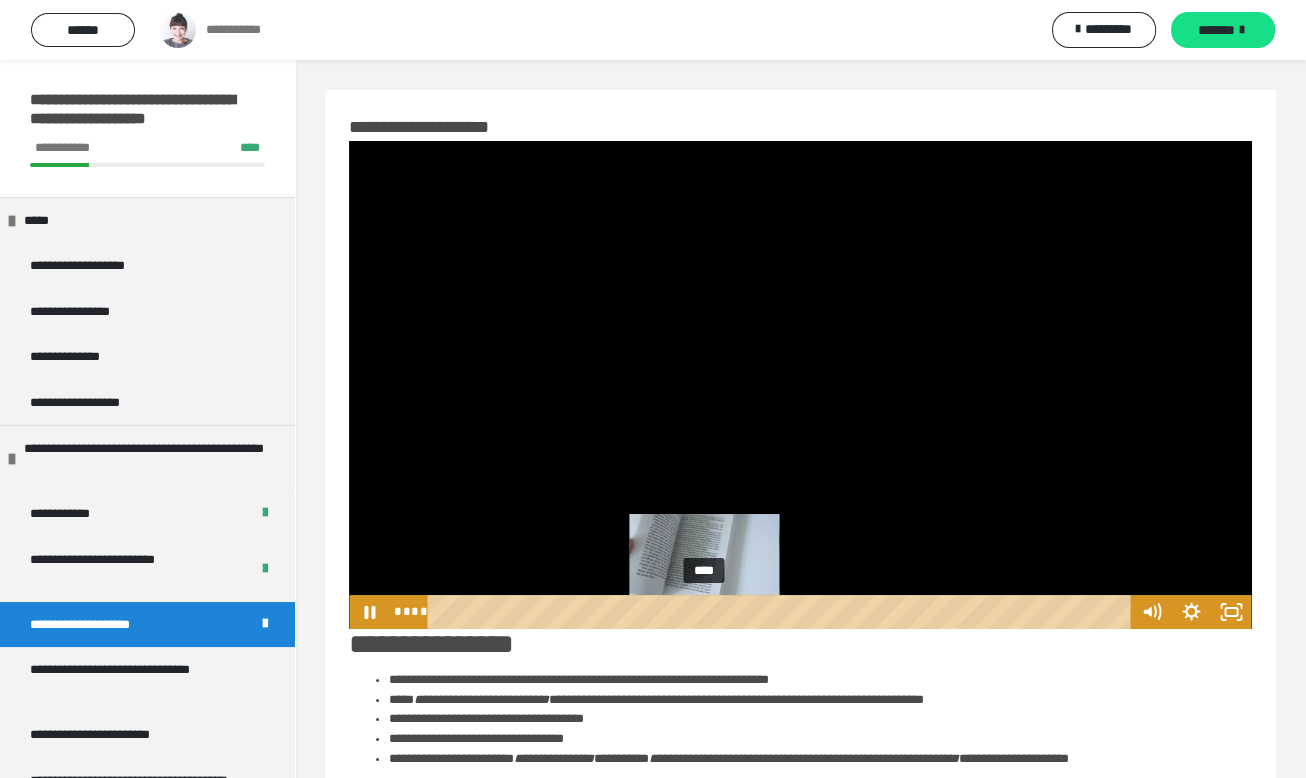 click on "****" at bounding box center [782, 612] 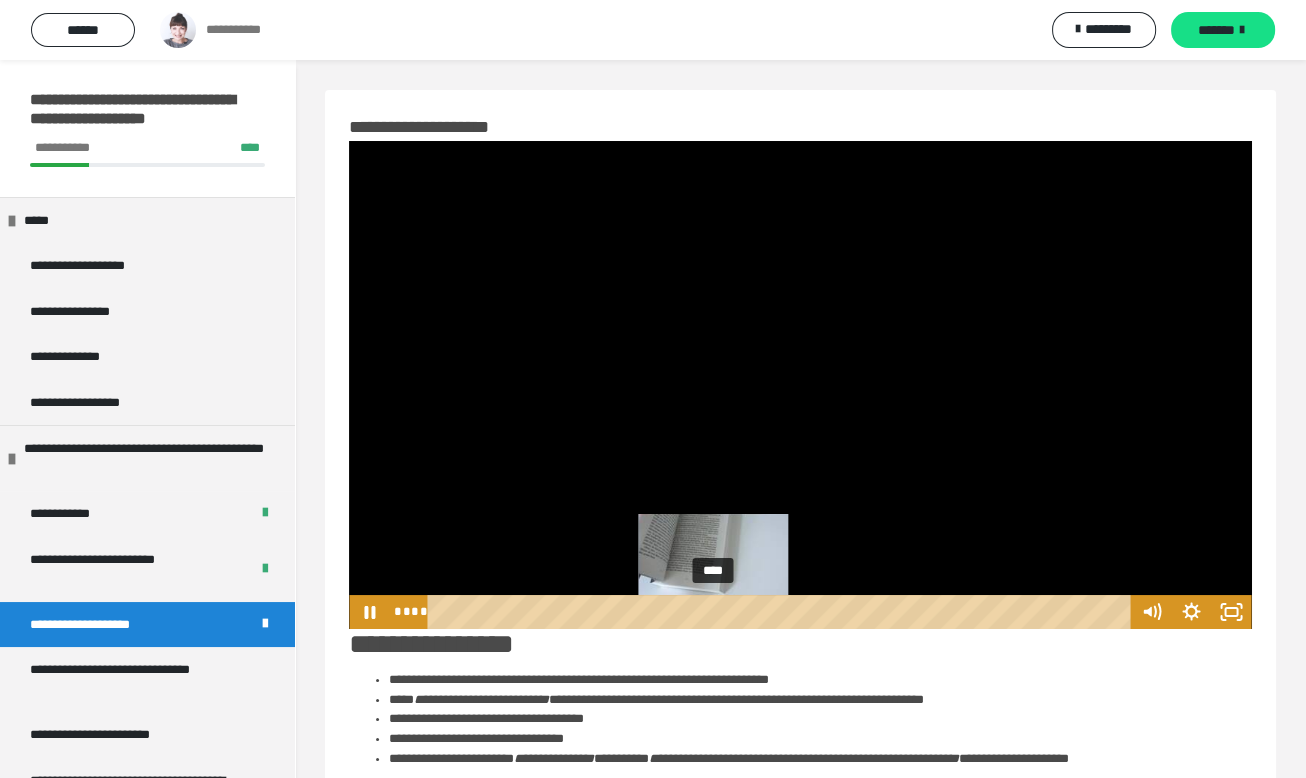 click on "****" at bounding box center [782, 612] 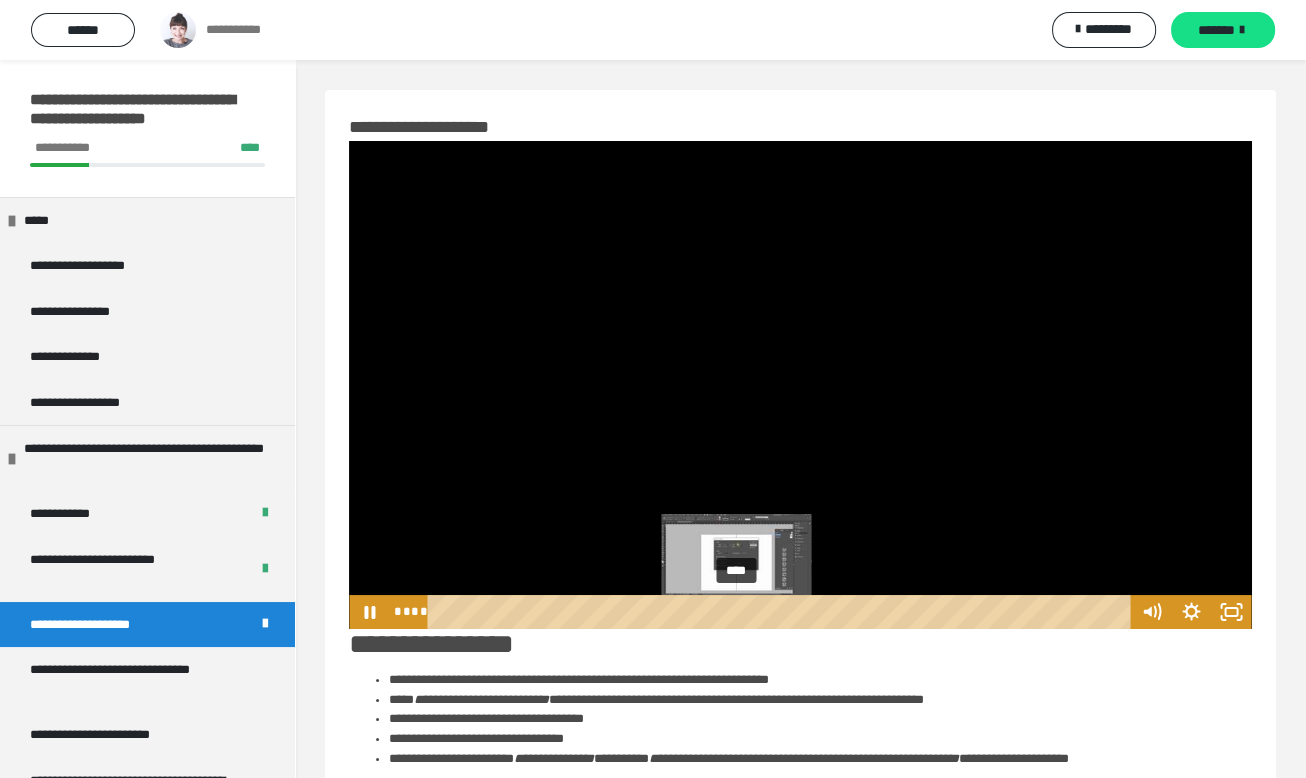 click on "****" at bounding box center (782, 612) 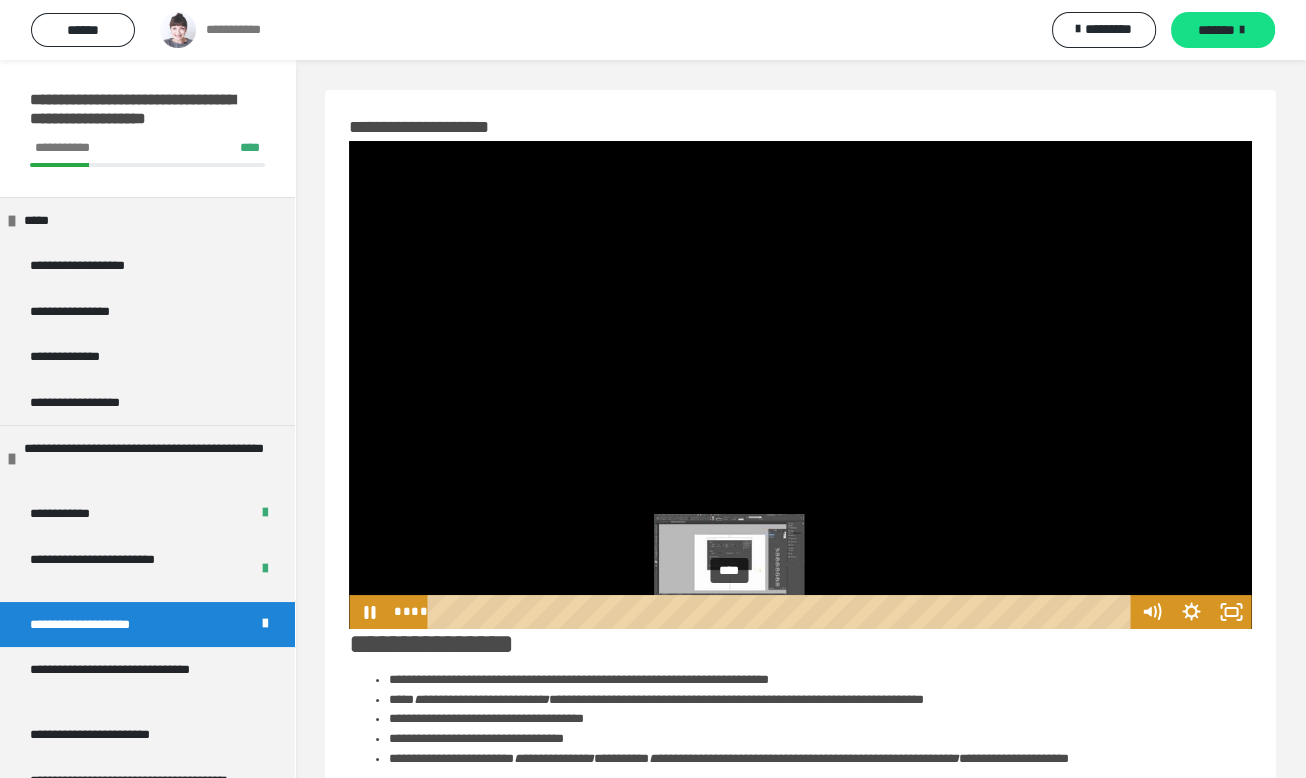 click on "****" at bounding box center (782, 612) 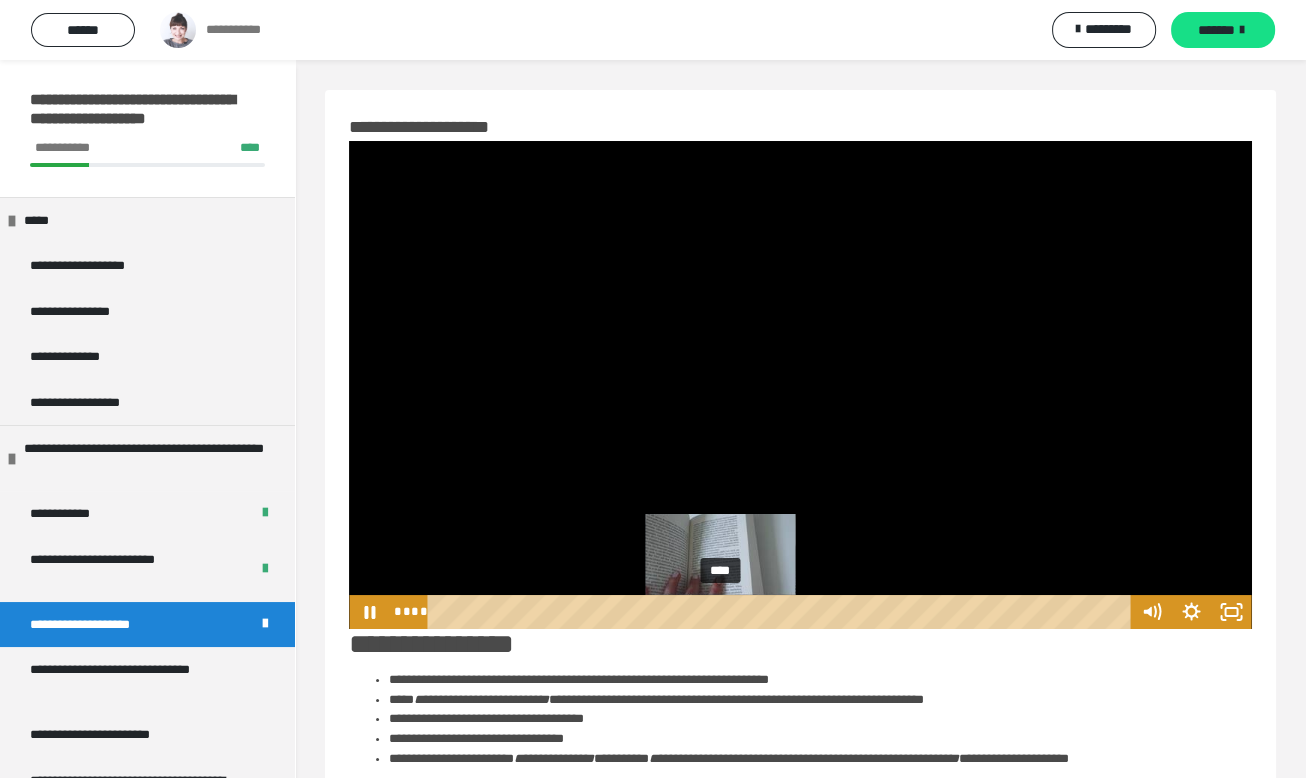 click on "****" at bounding box center (782, 612) 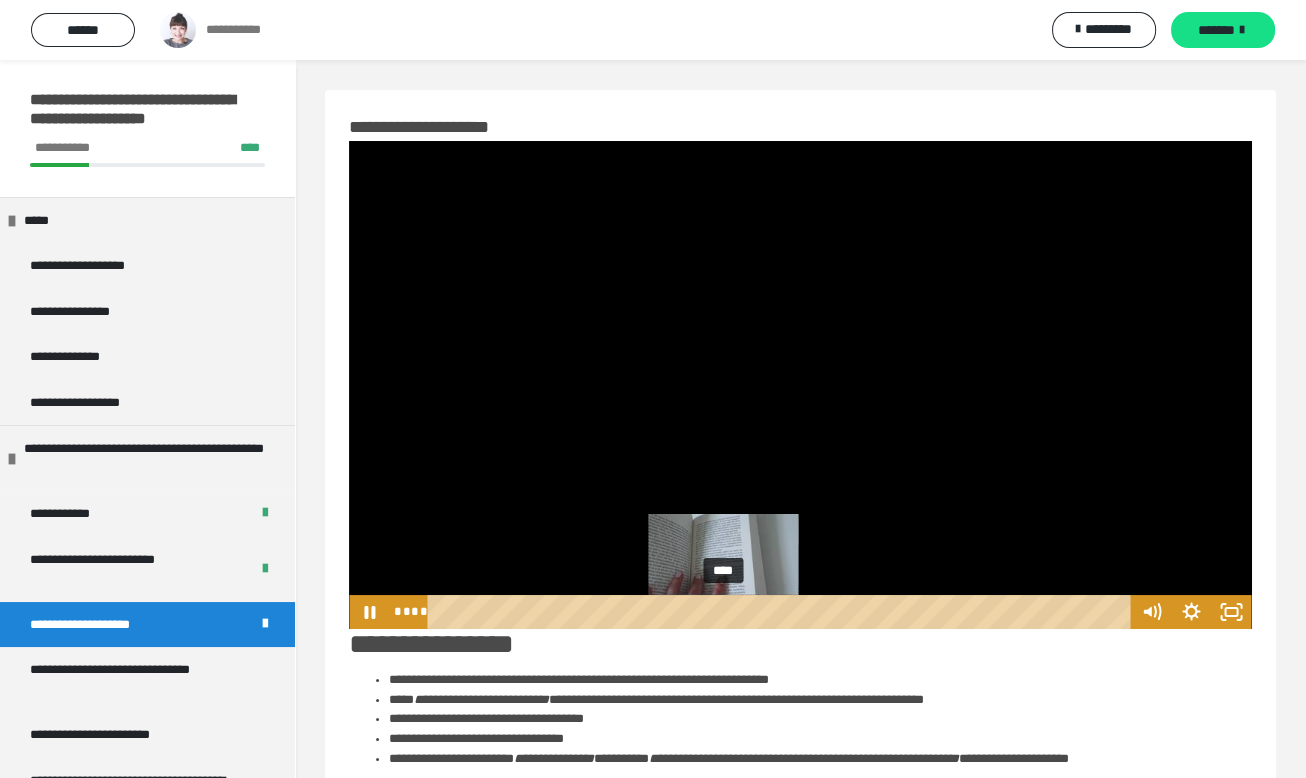 click at bounding box center [723, 611] 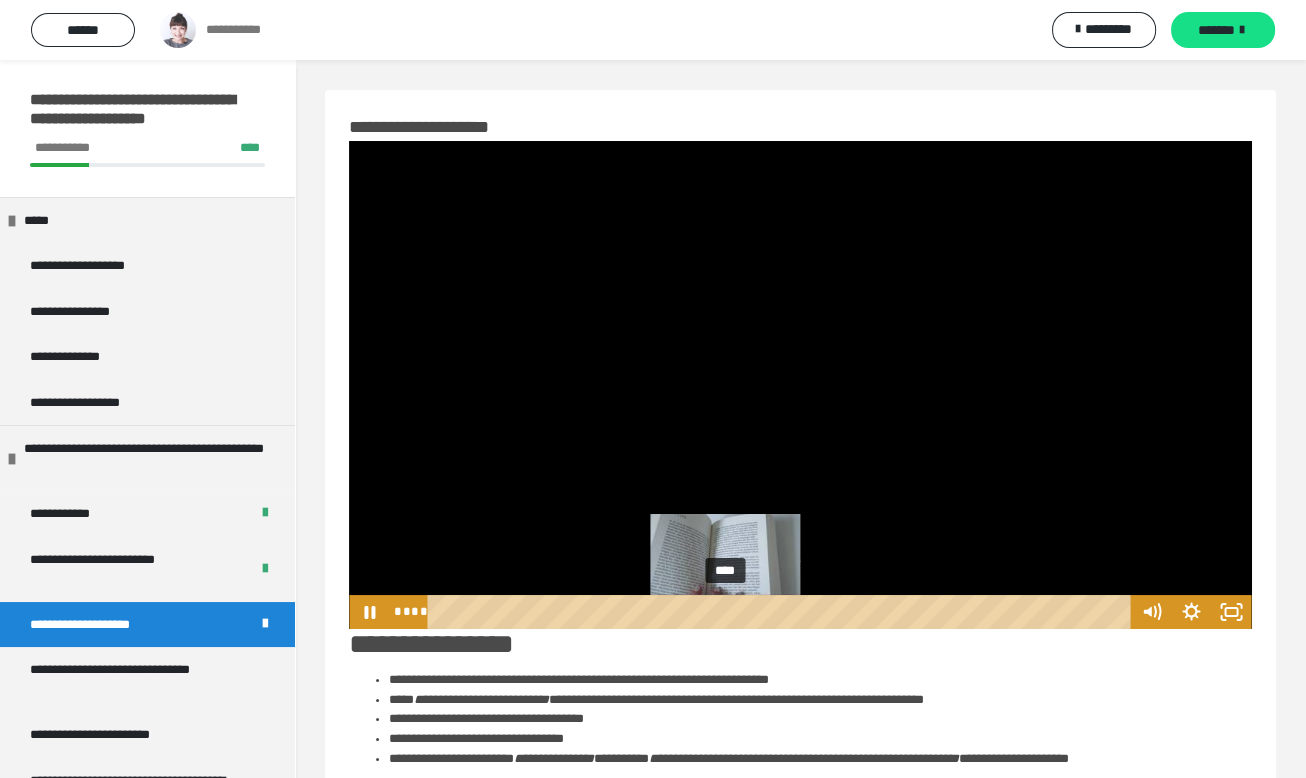 click at bounding box center (723, 611) 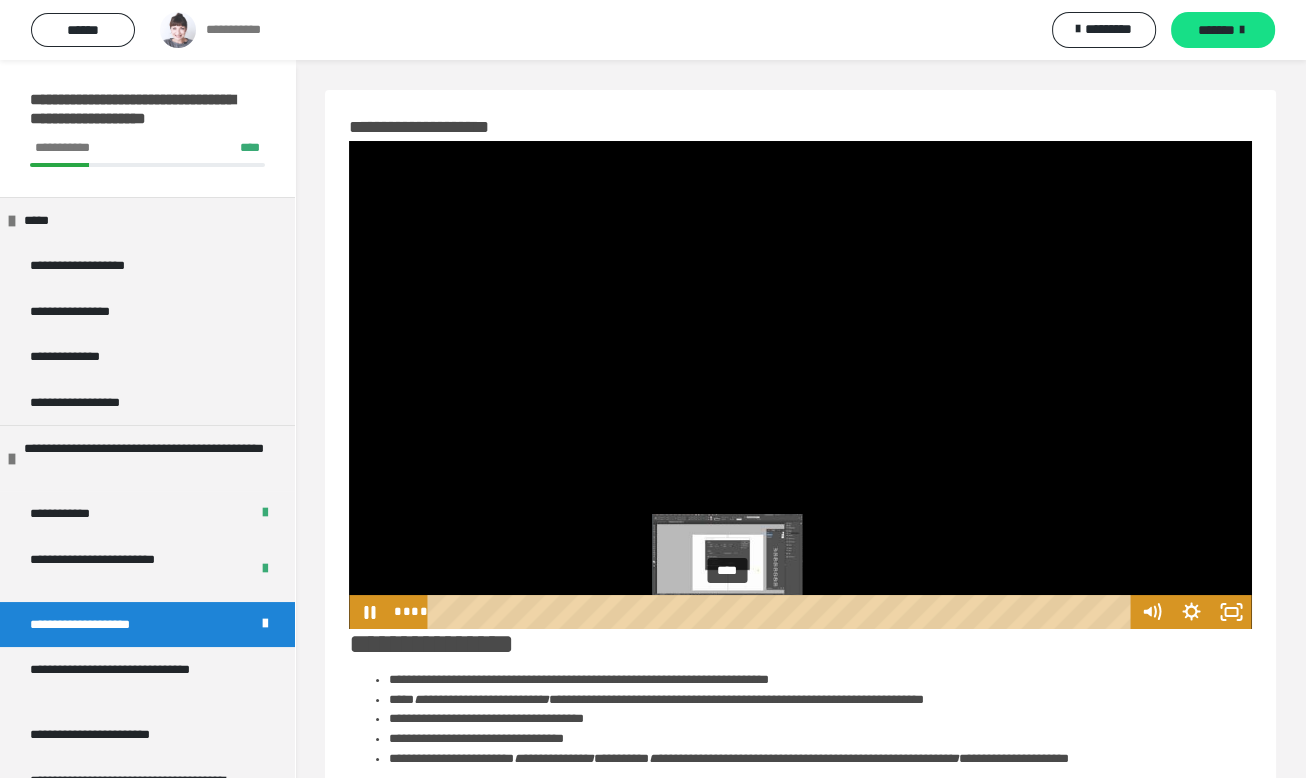 click at bounding box center (725, 611) 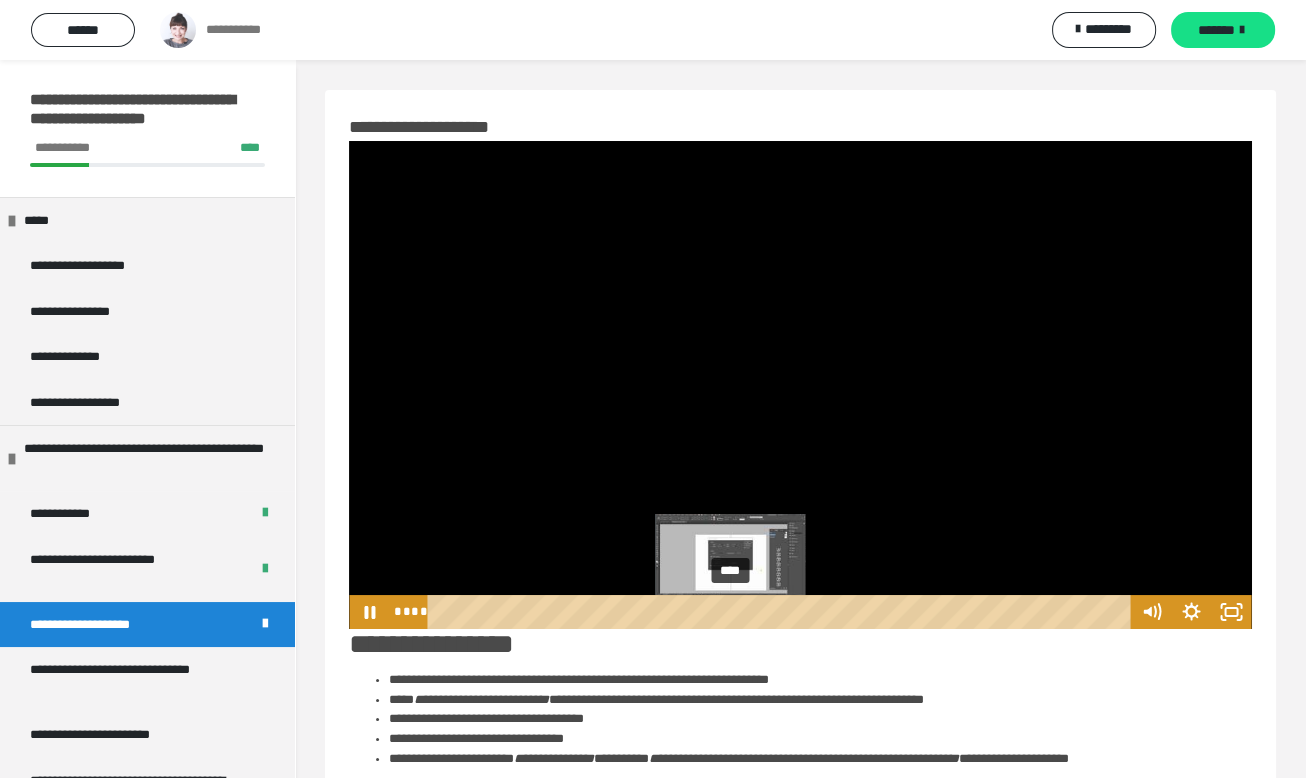 click at bounding box center (727, 611) 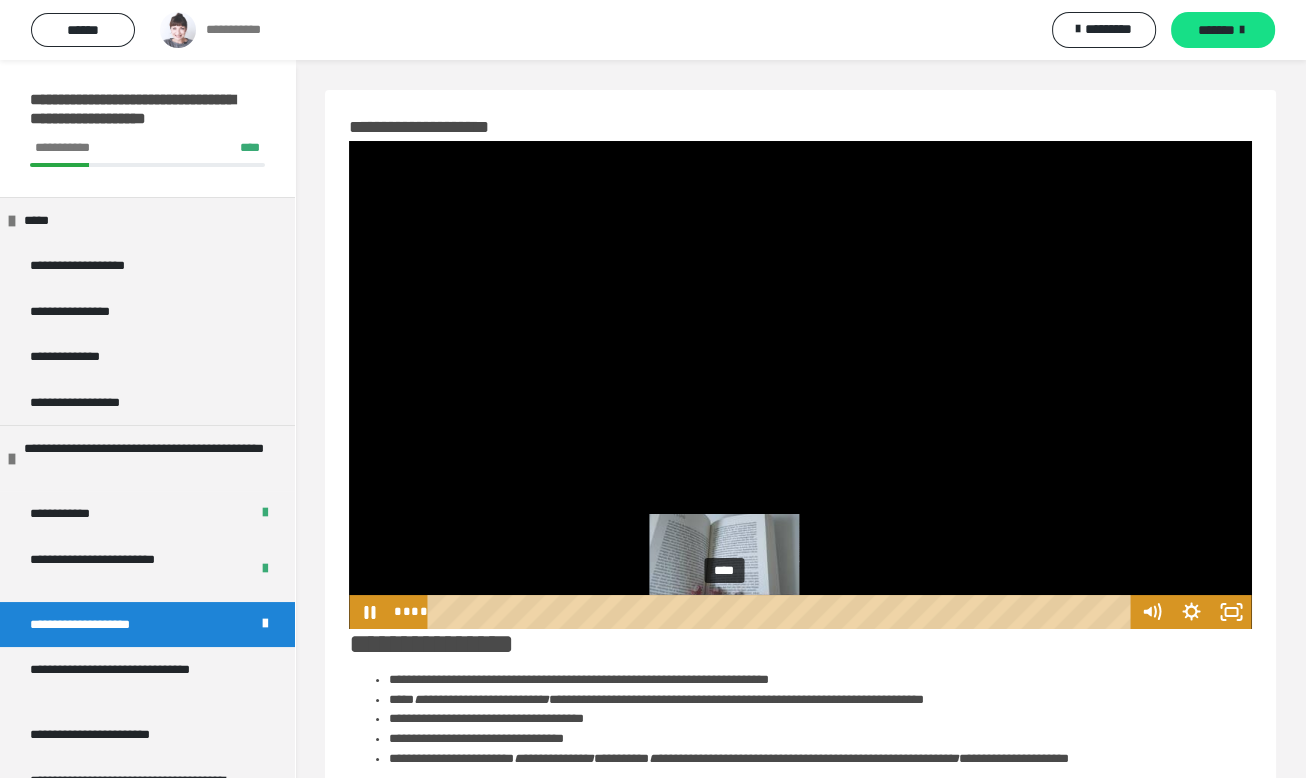 click on "****" at bounding box center [782, 612] 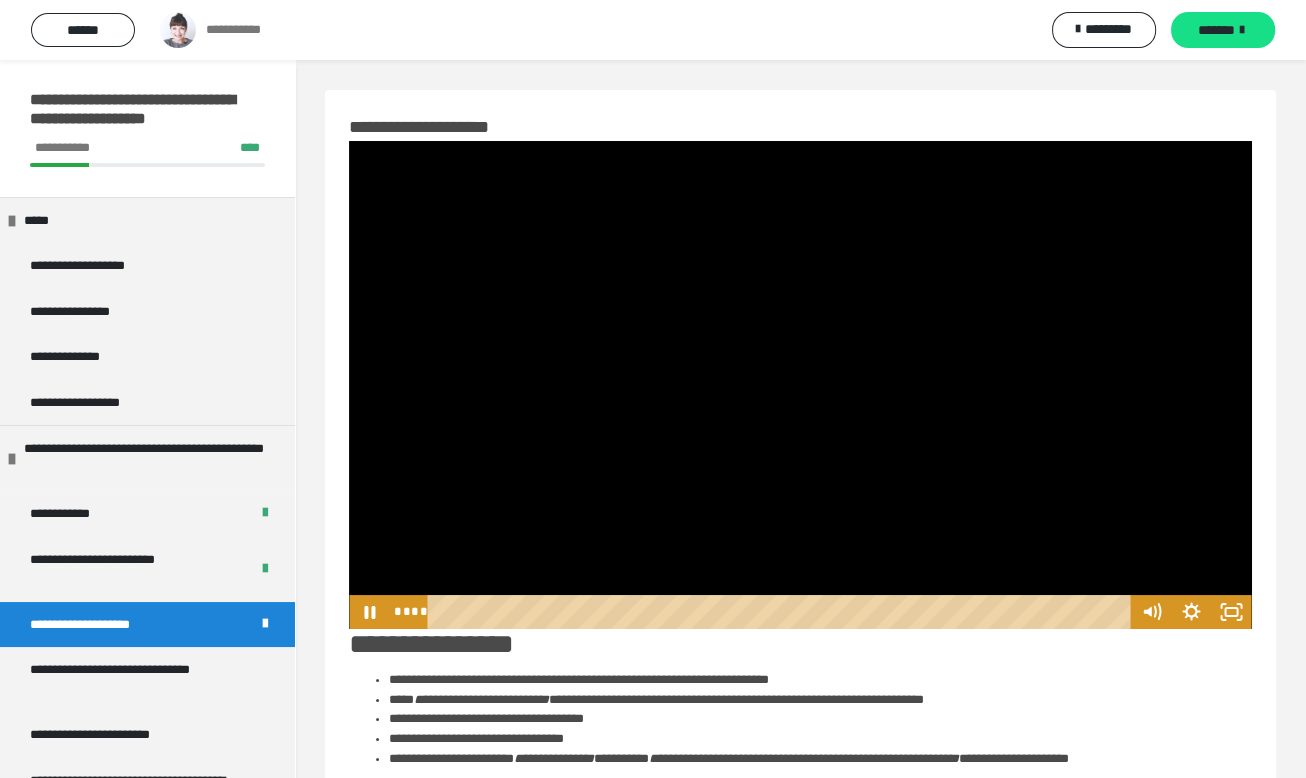 click at bounding box center (800, 385) 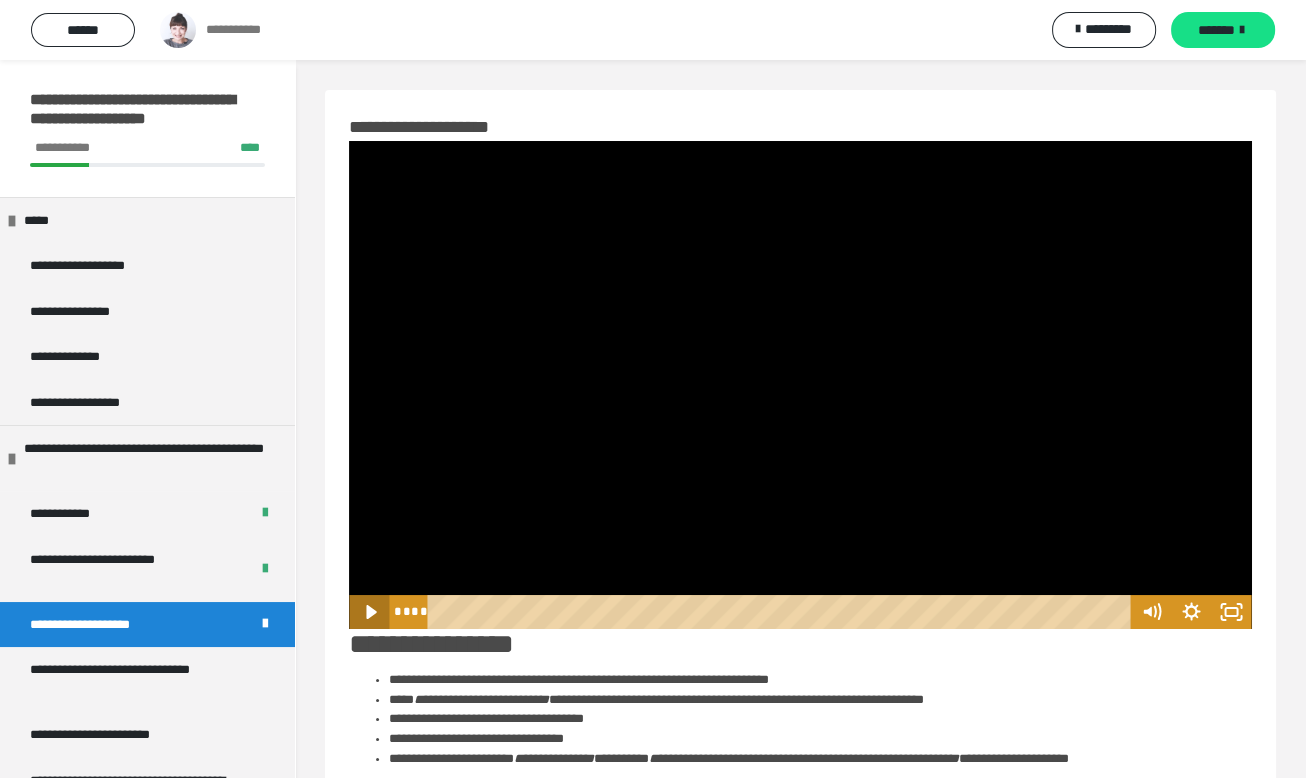click 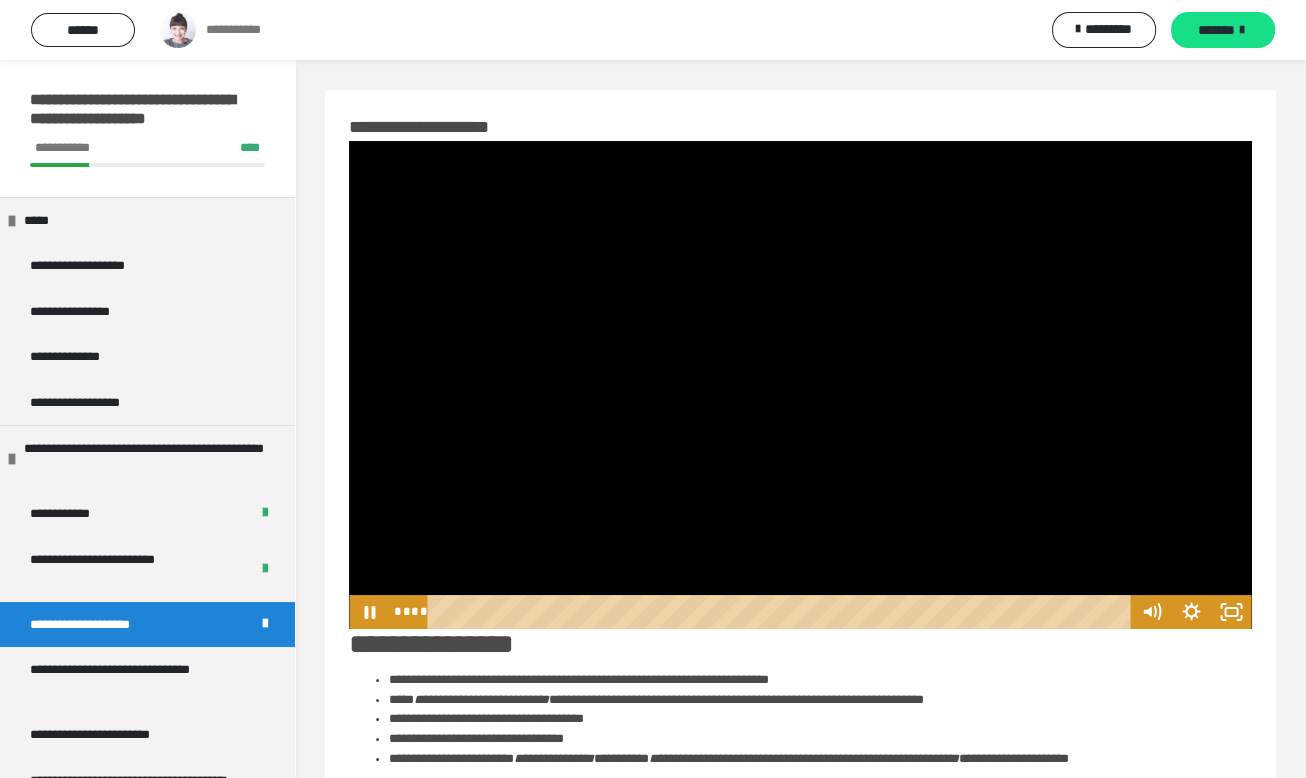click at bounding box center [800, 385] 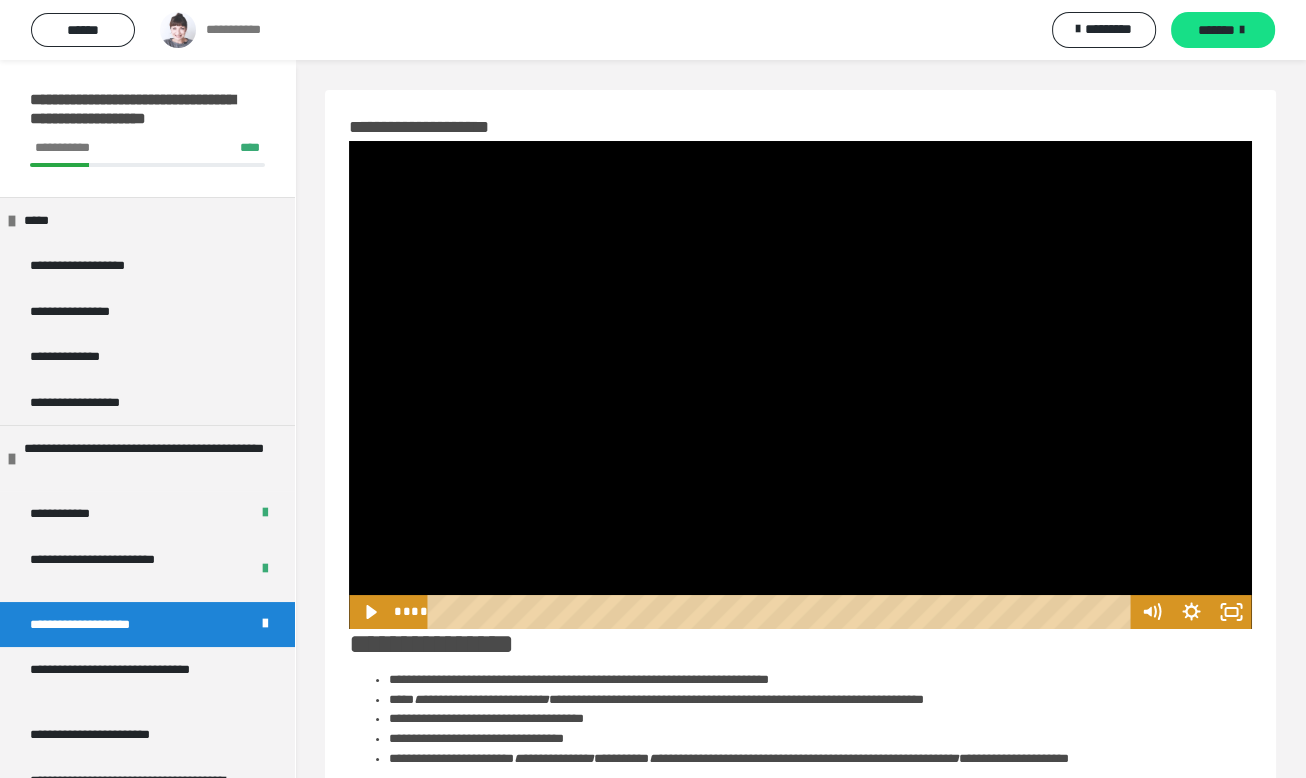 click on "**********" at bounding box center [800, 563] 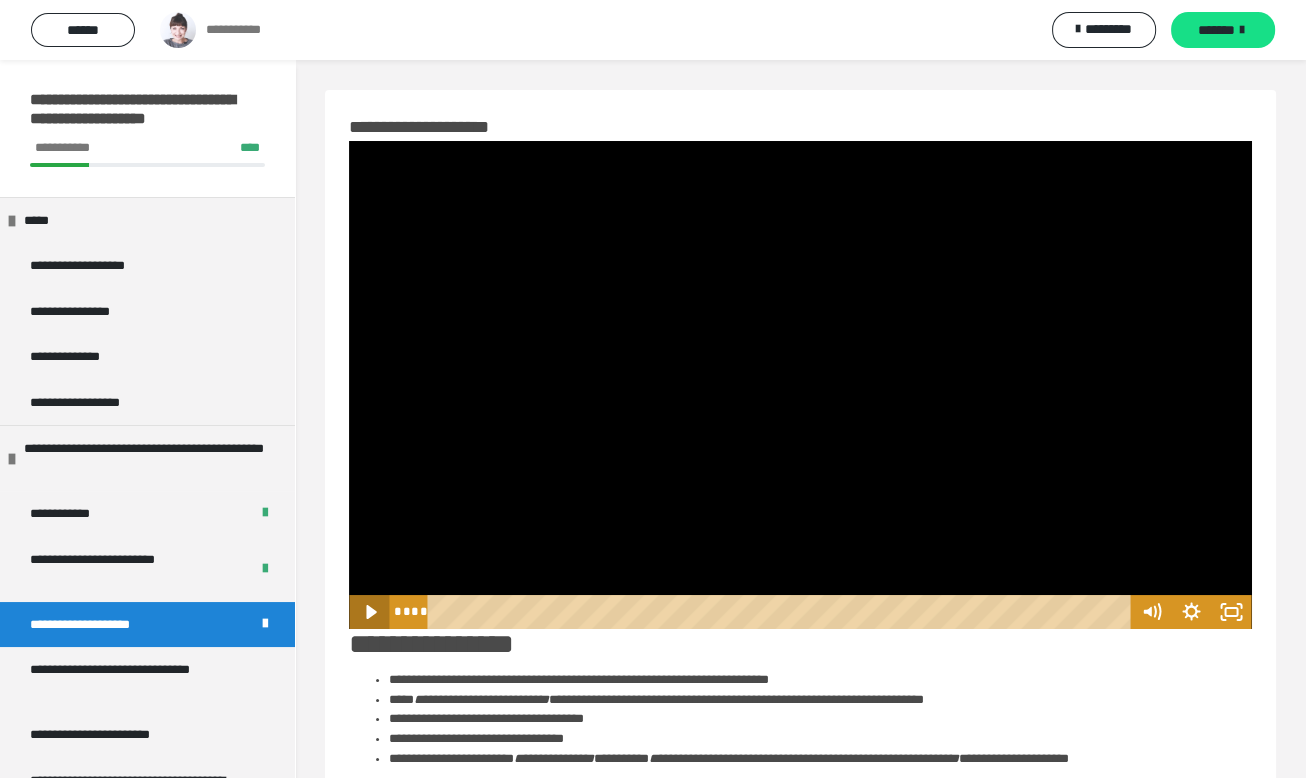 click 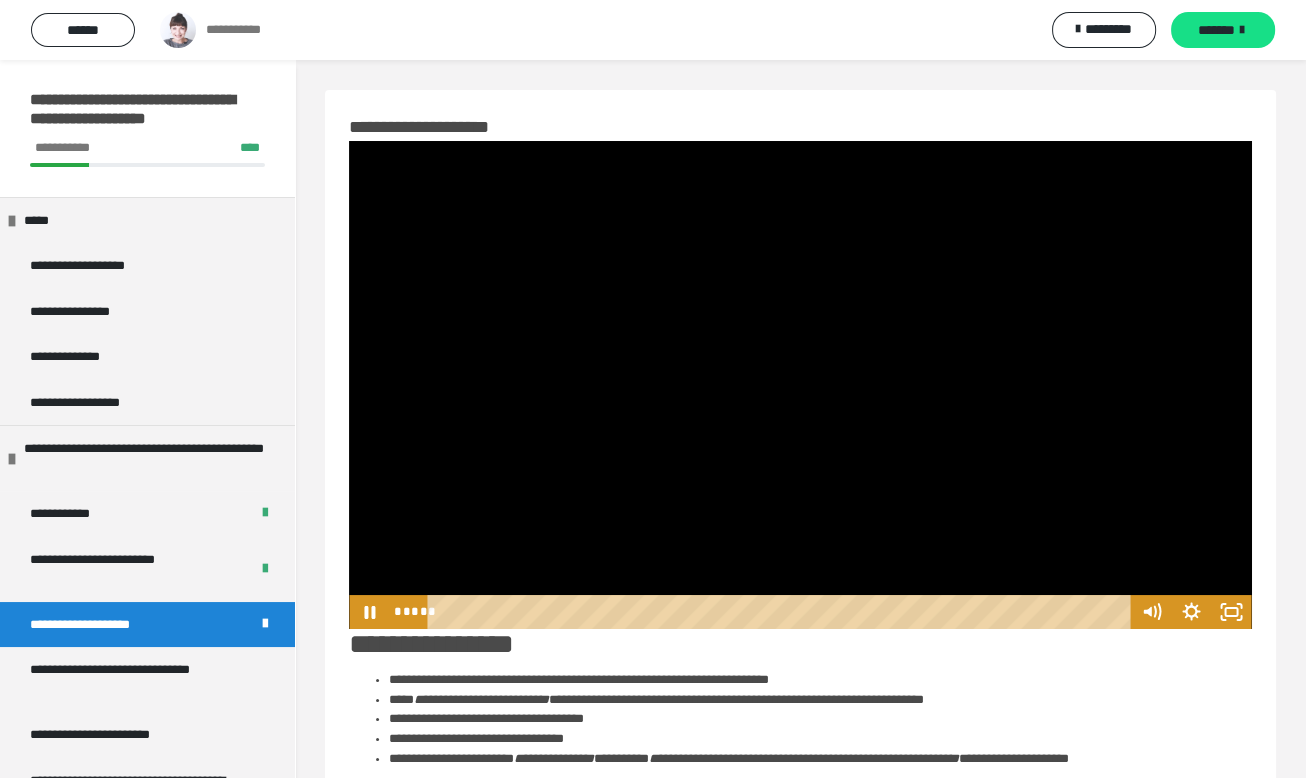 click at bounding box center [800, 385] 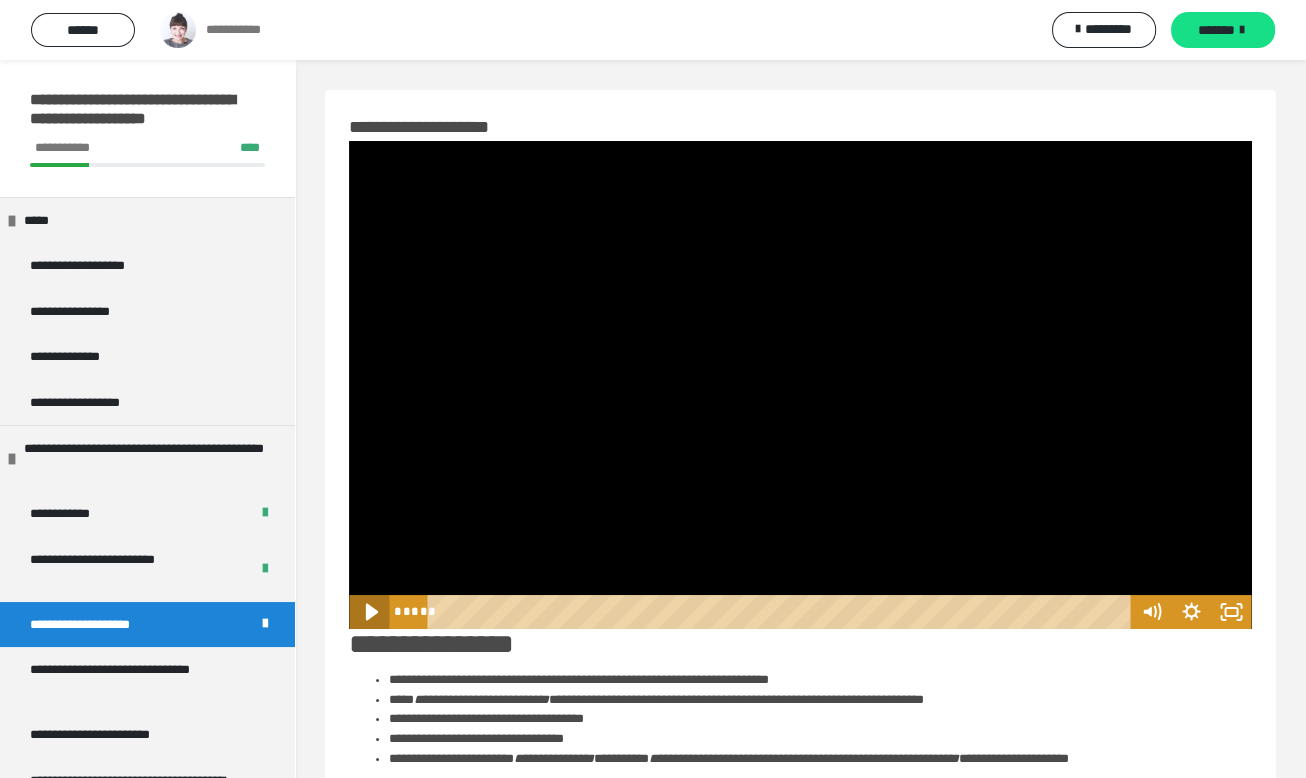 click 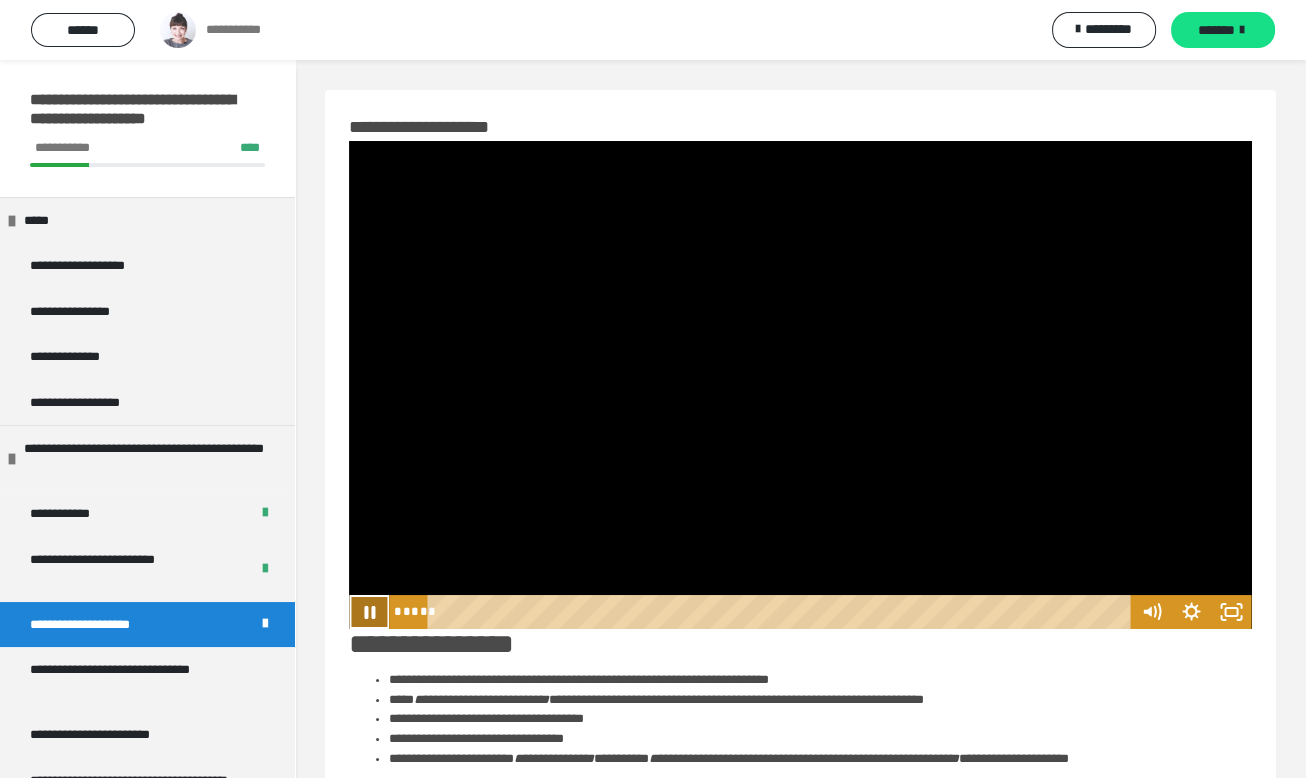 click 